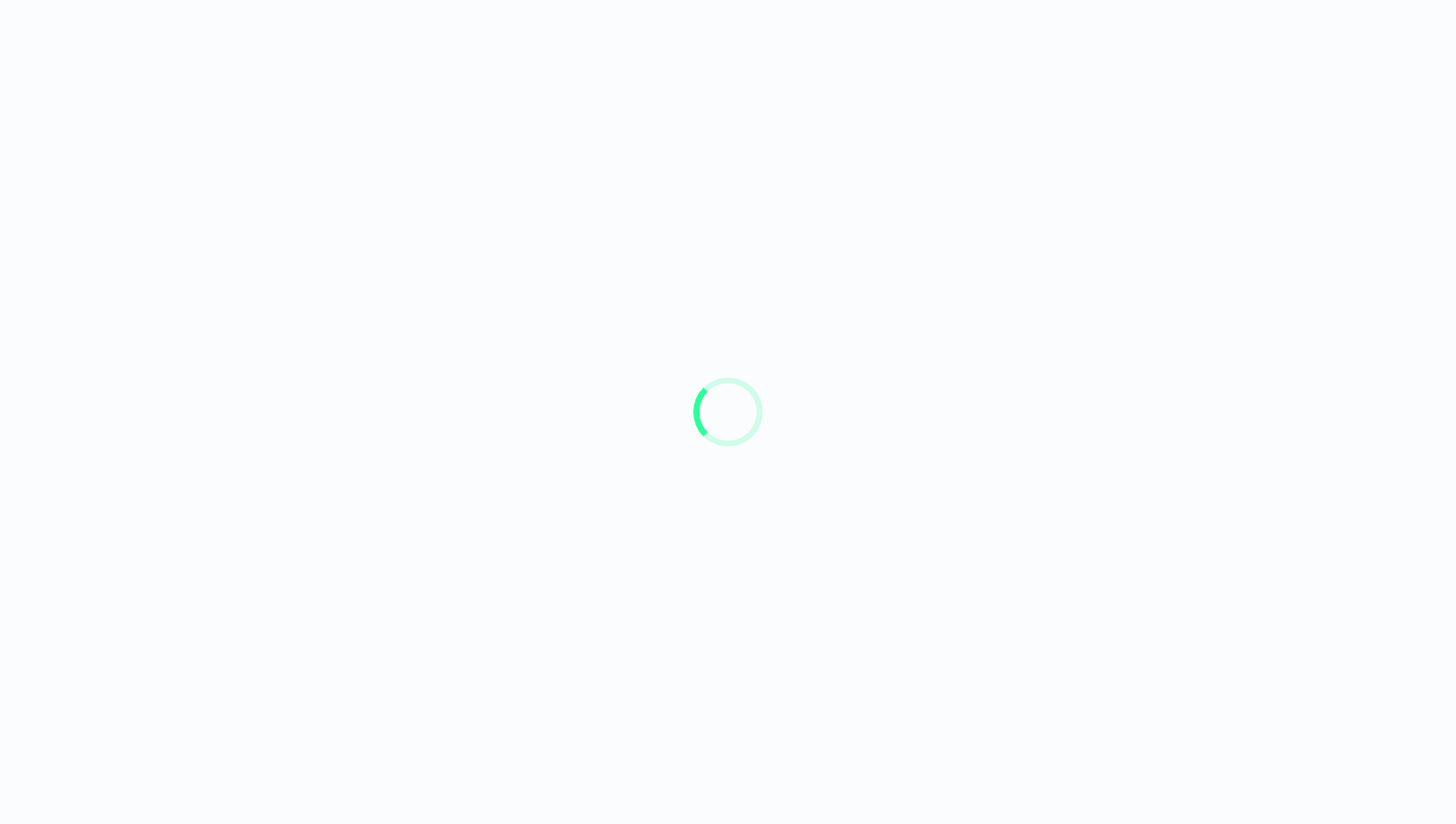 scroll, scrollTop: 0, scrollLeft: 0, axis: both 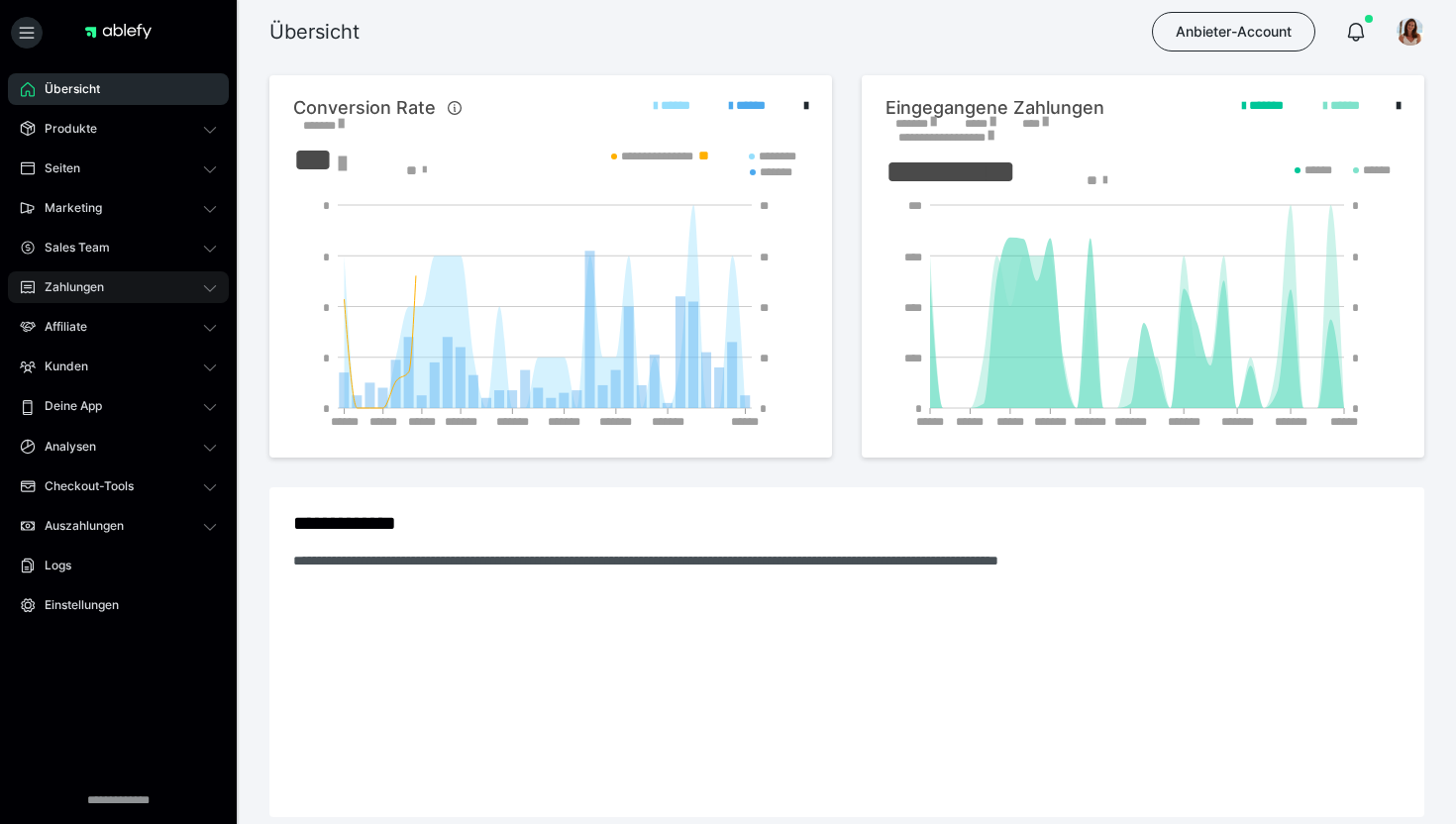 click on "Zahlungen" at bounding box center (67, 287) 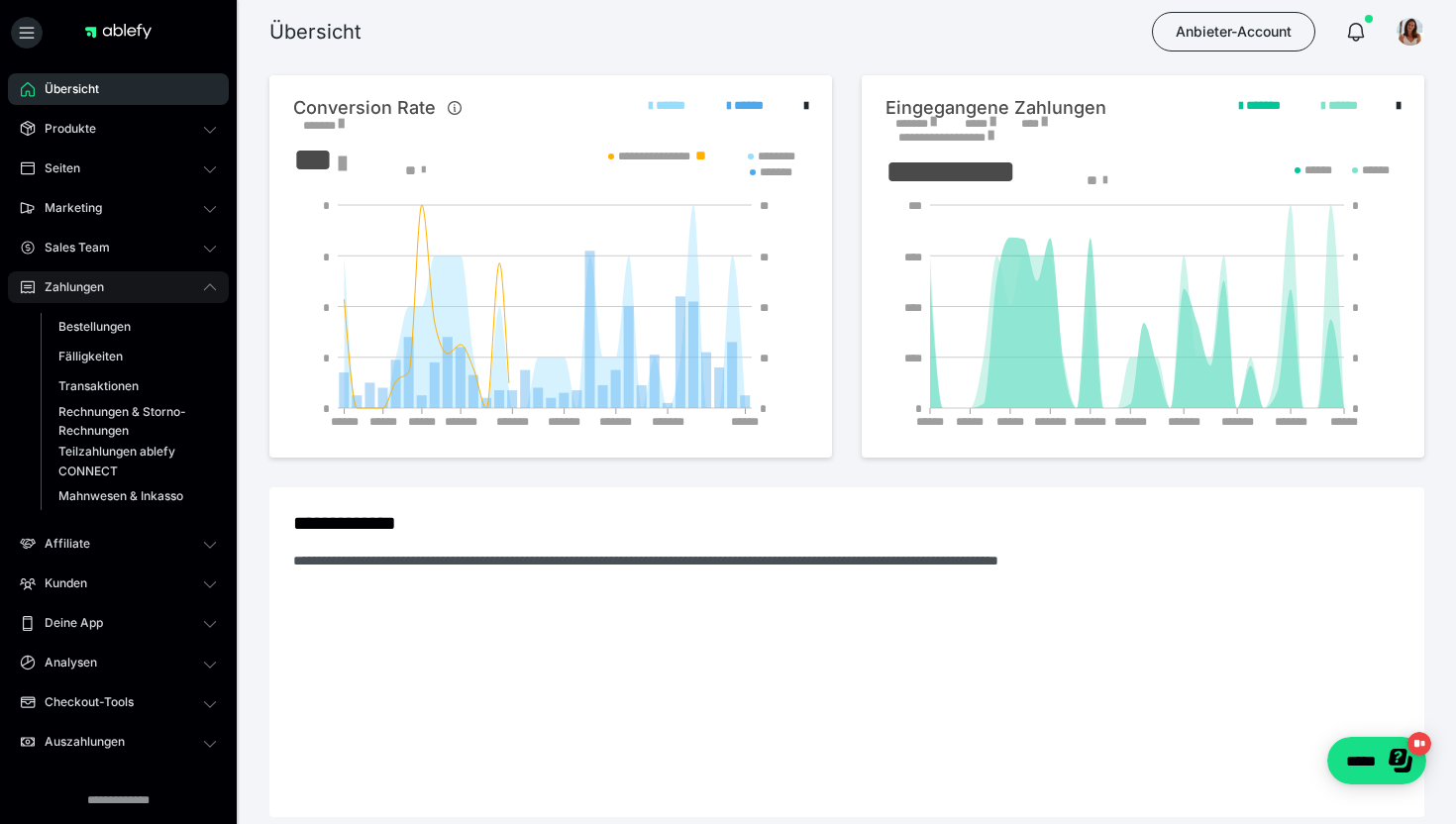 scroll, scrollTop: 0, scrollLeft: 0, axis: both 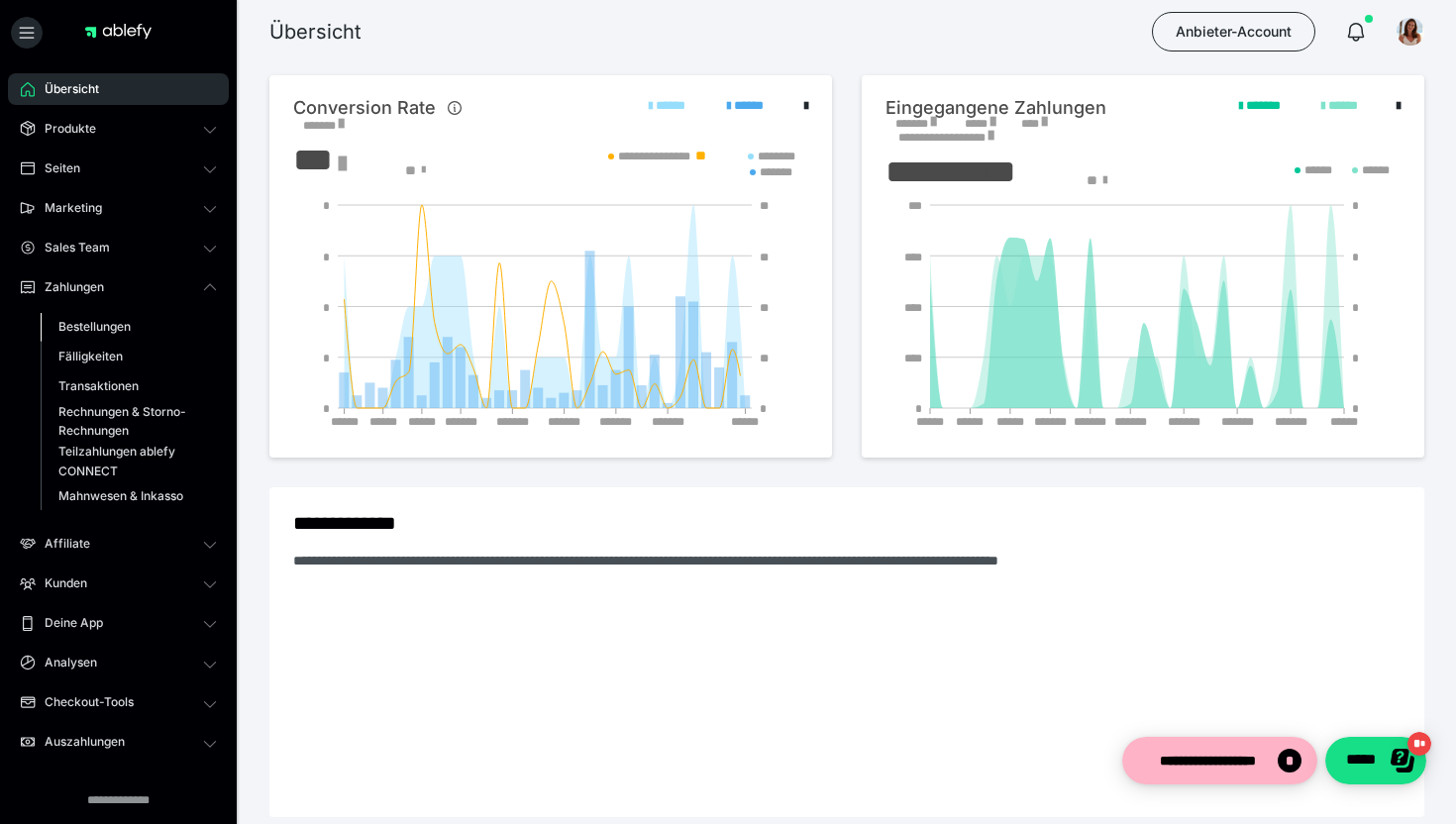 click on "Bestellungen" at bounding box center (94, 326) 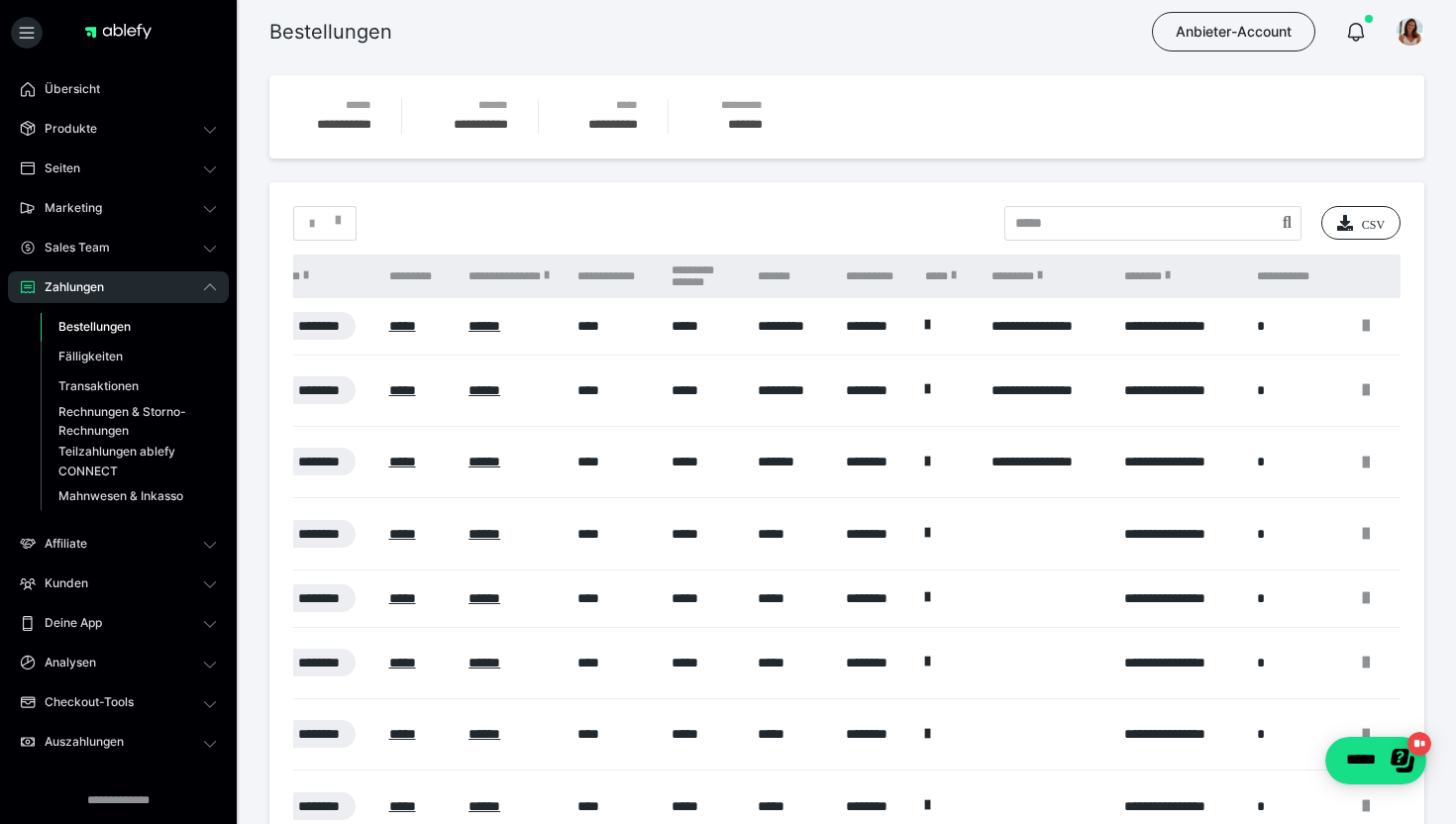 scroll, scrollTop: 0, scrollLeft: 0, axis: both 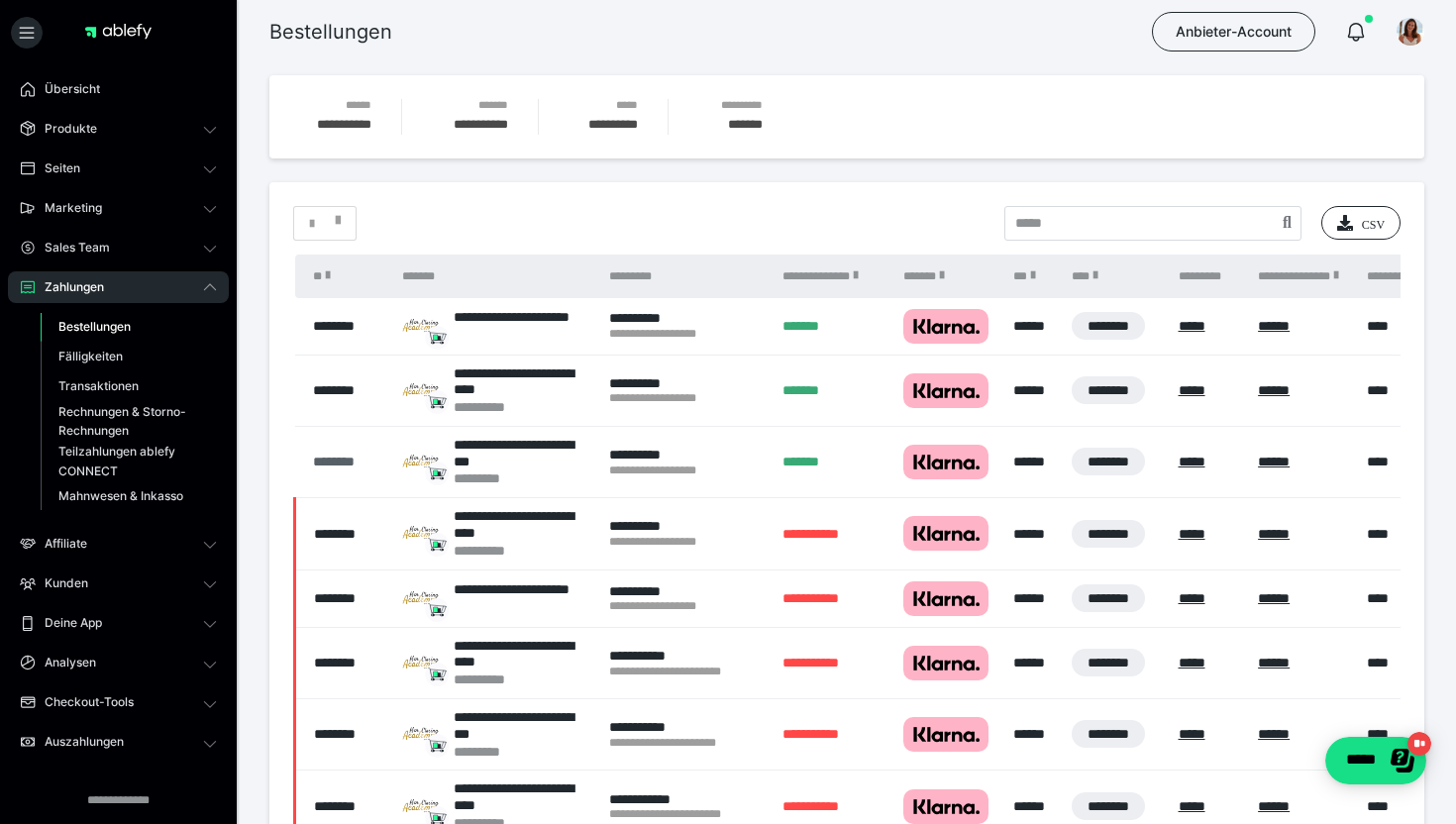 click on "********" at bounding box center [348, 462] 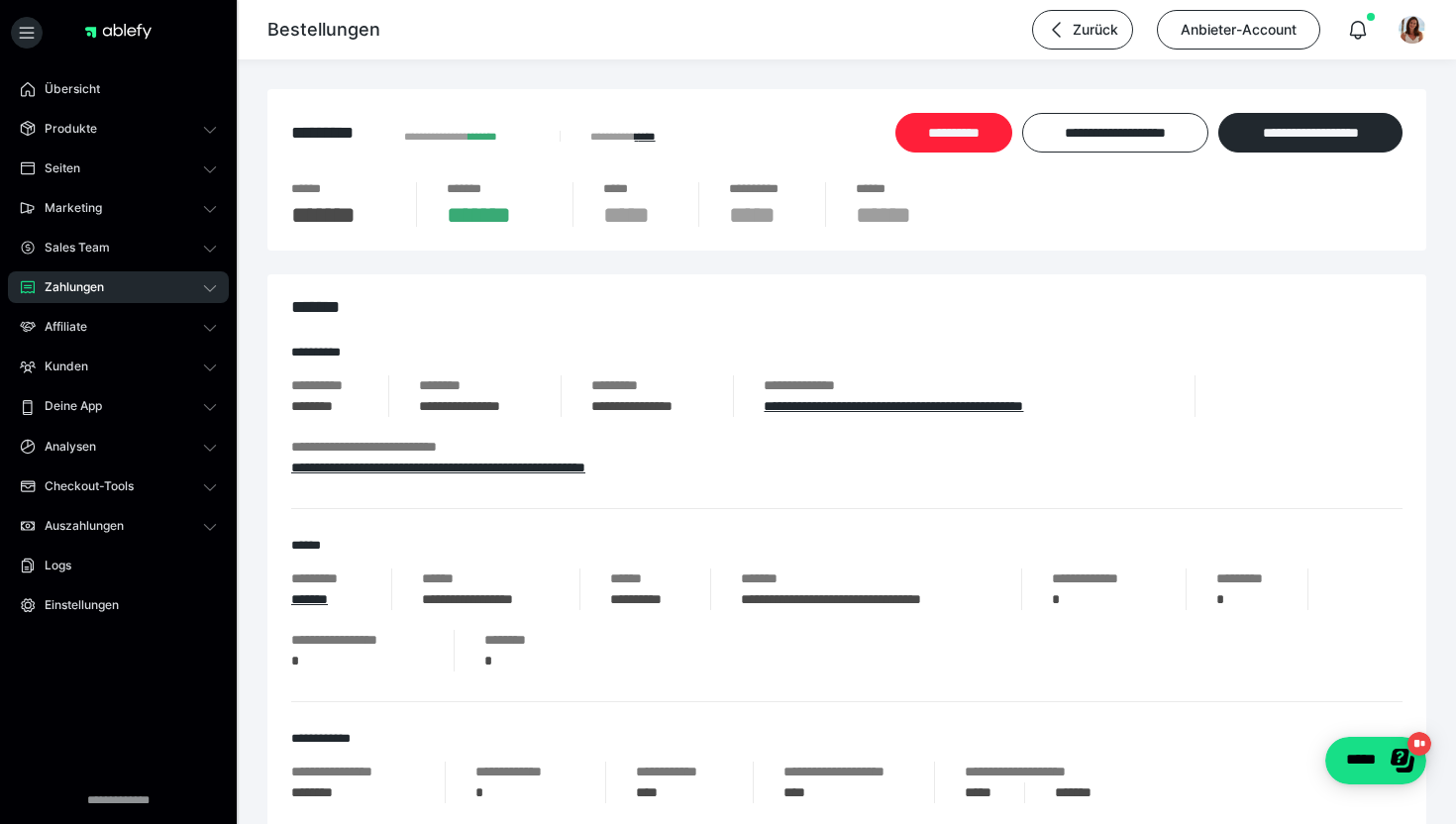 click on "**********" at bounding box center [954, 133] 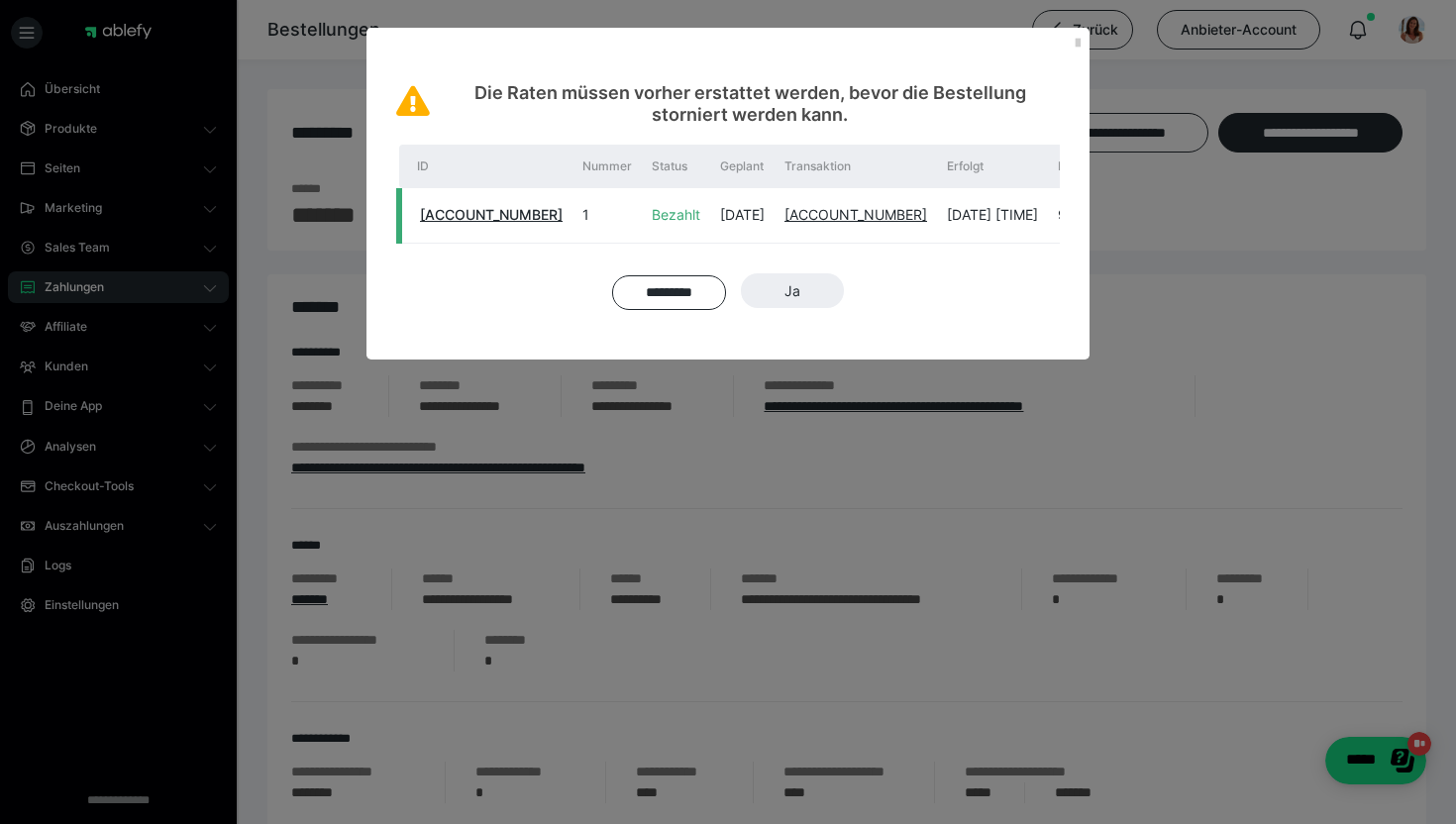 scroll, scrollTop: 0, scrollLeft: 124, axis: horizontal 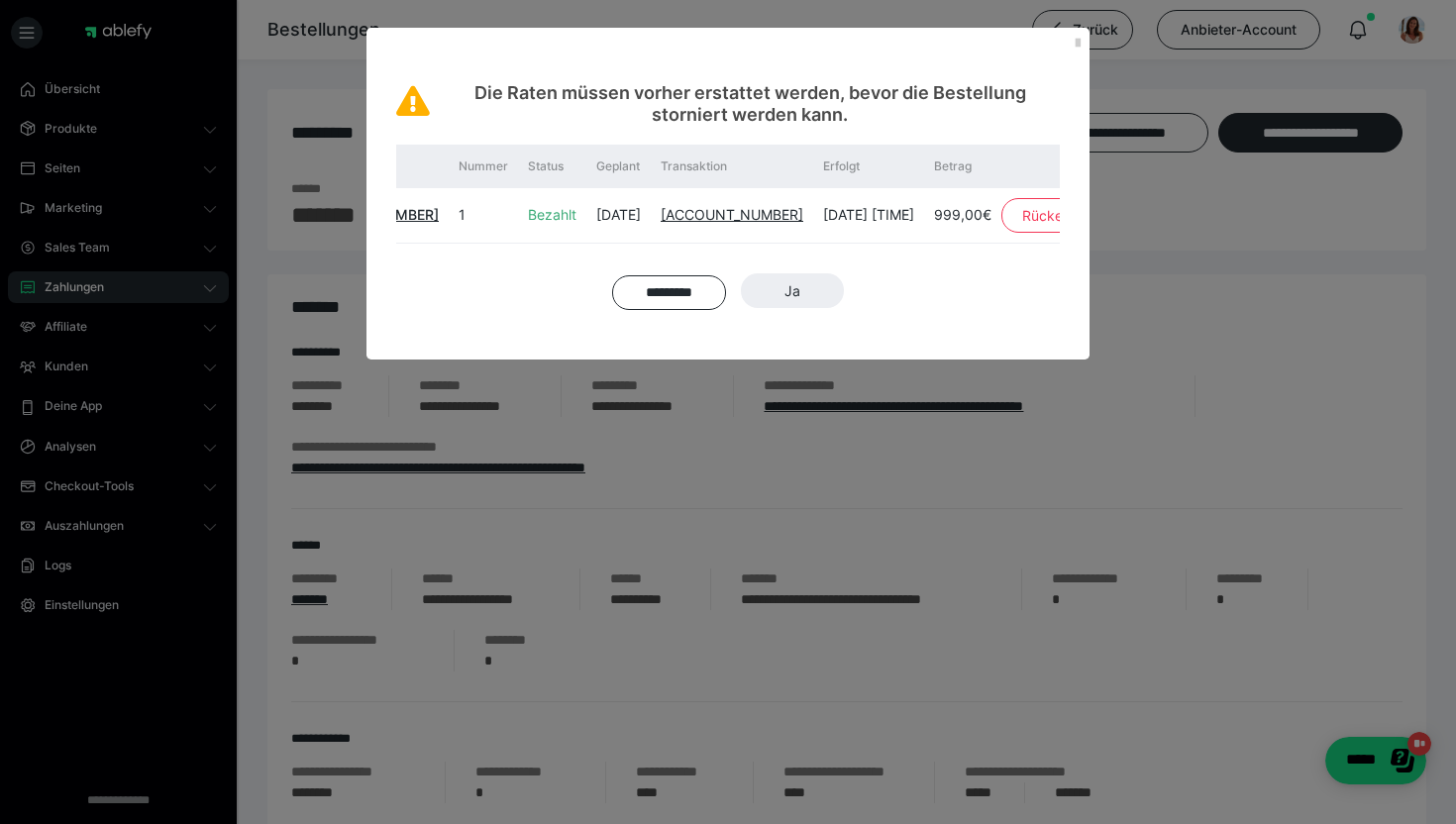 click on "Rückerstattung" at bounding box center [1072, 216] 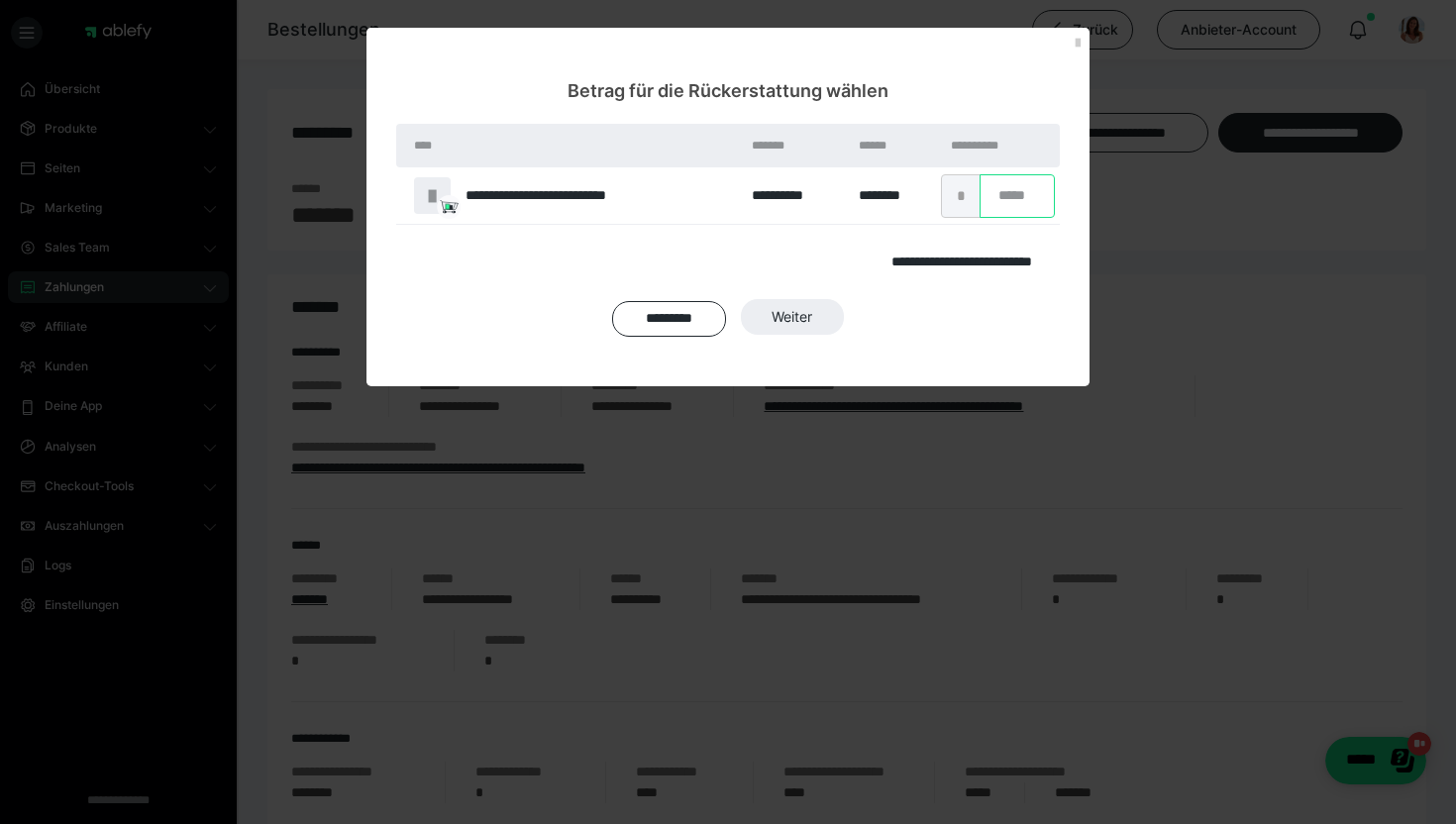 click on "*" at bounding box center [1017, 196] 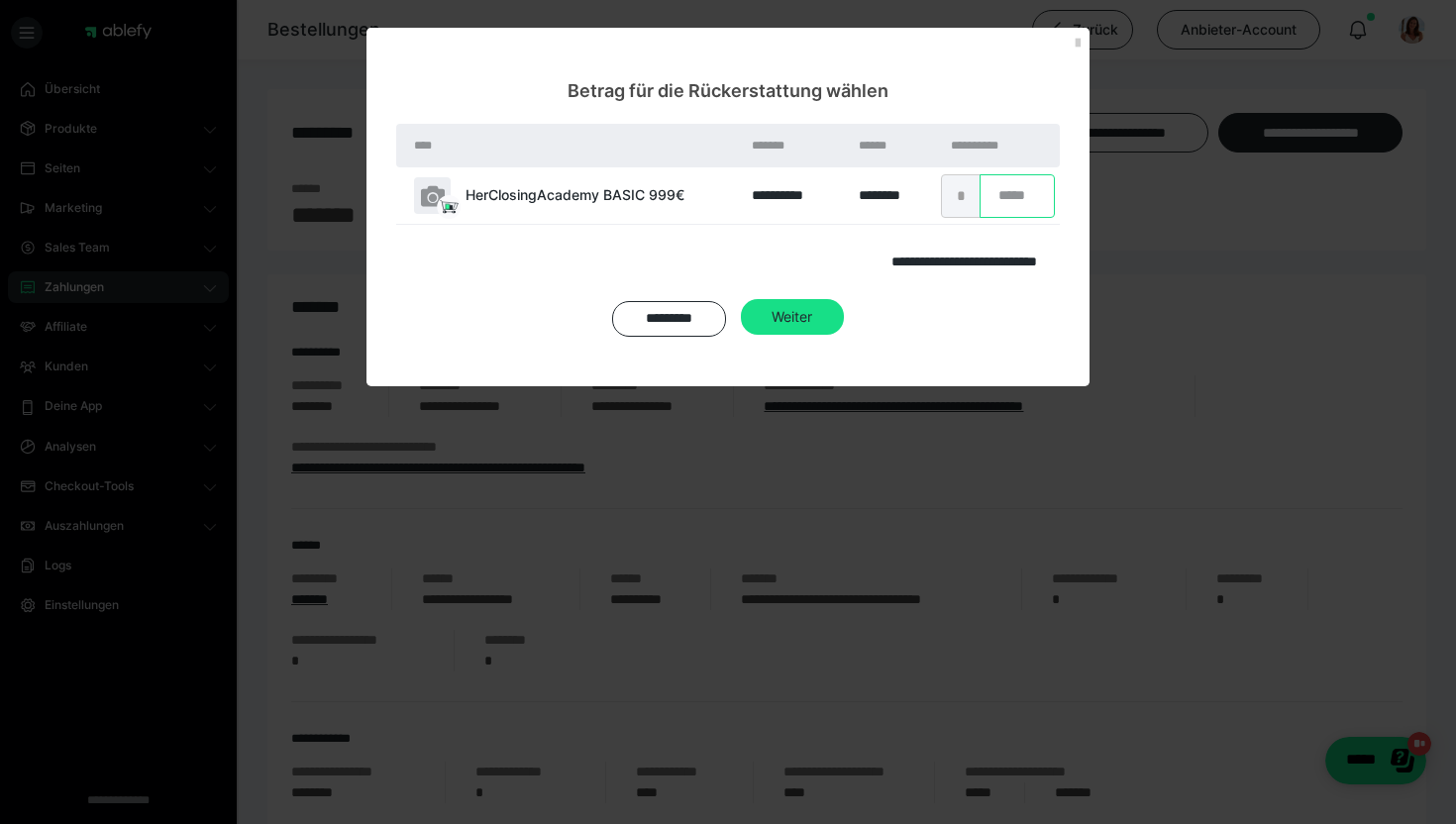 type on "*" 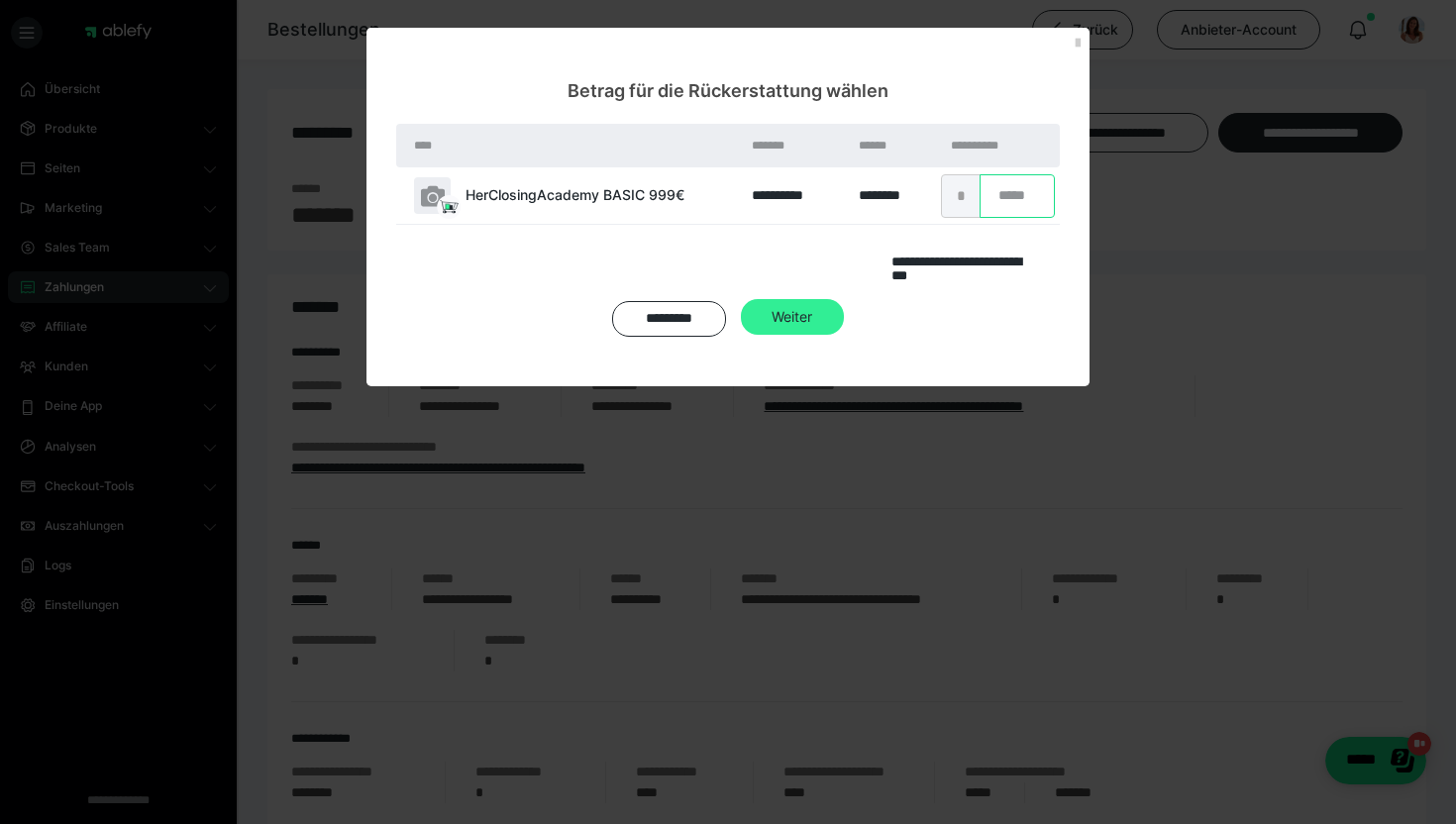 type on "***" 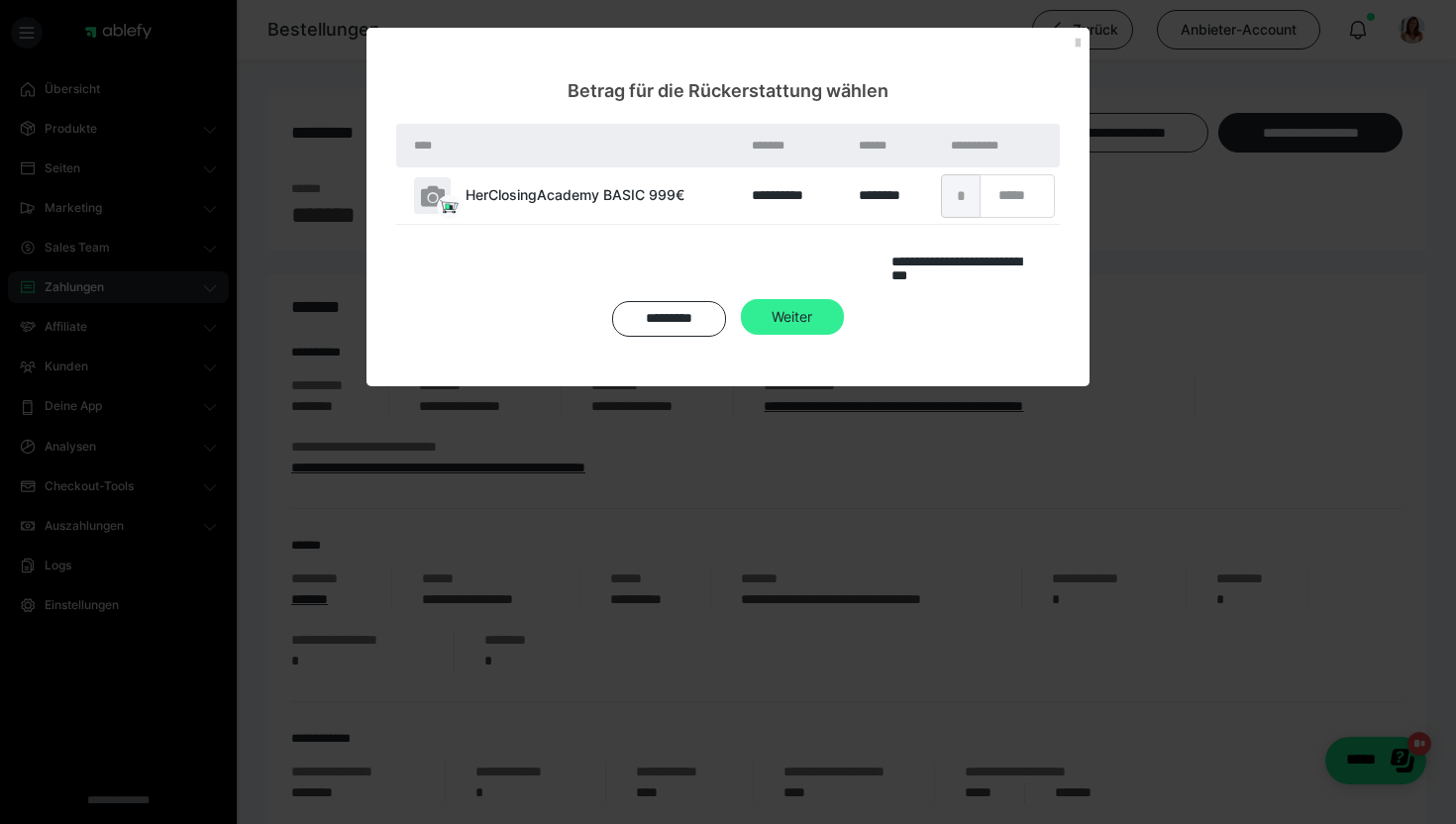 click on "Weiter" at bounding box center [792, 291] 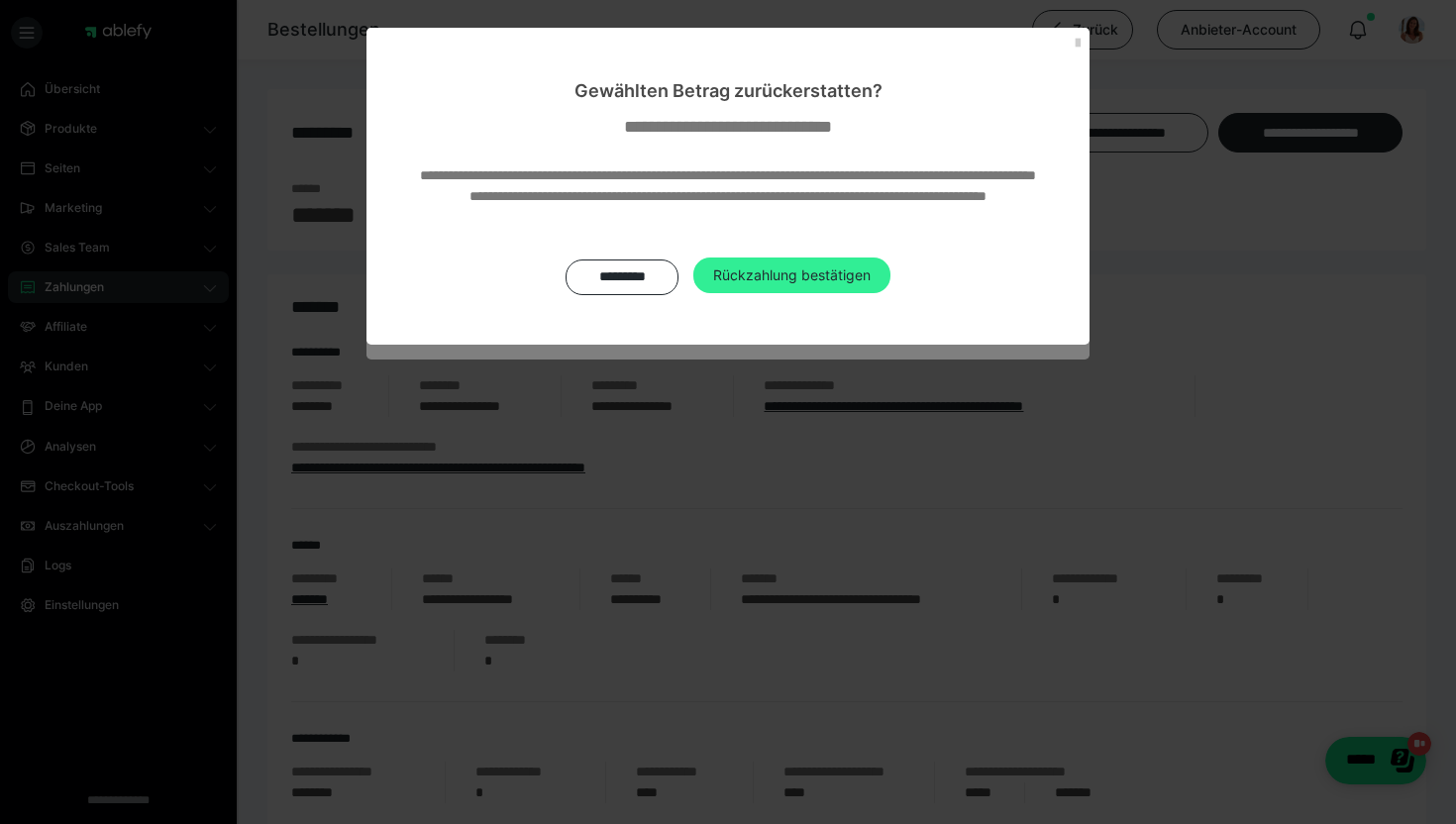 click on "Rückzahlung bestätigen" at bounding box center (791, 275) 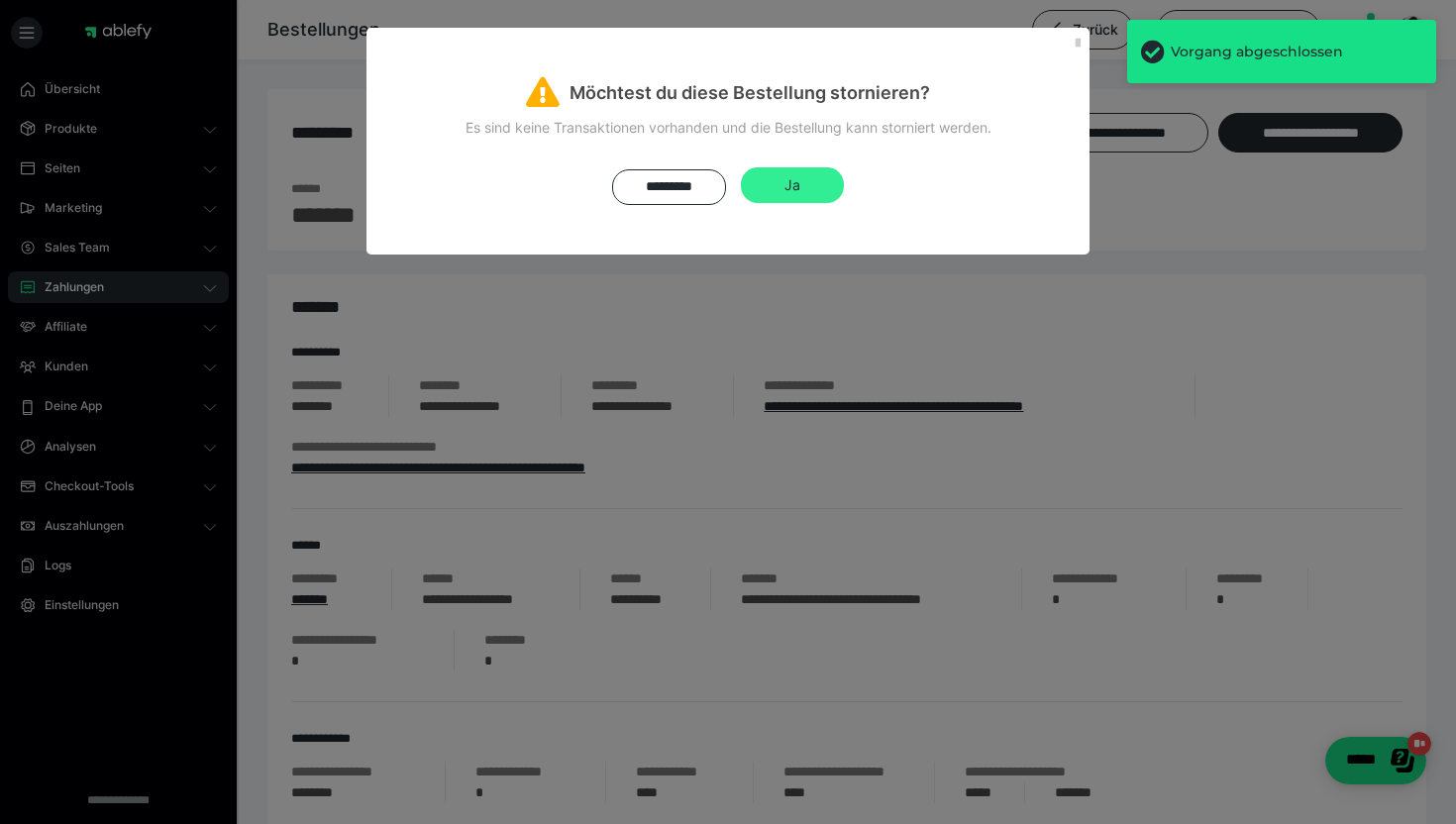 click on "Ja" at bounding box center [792, 184] 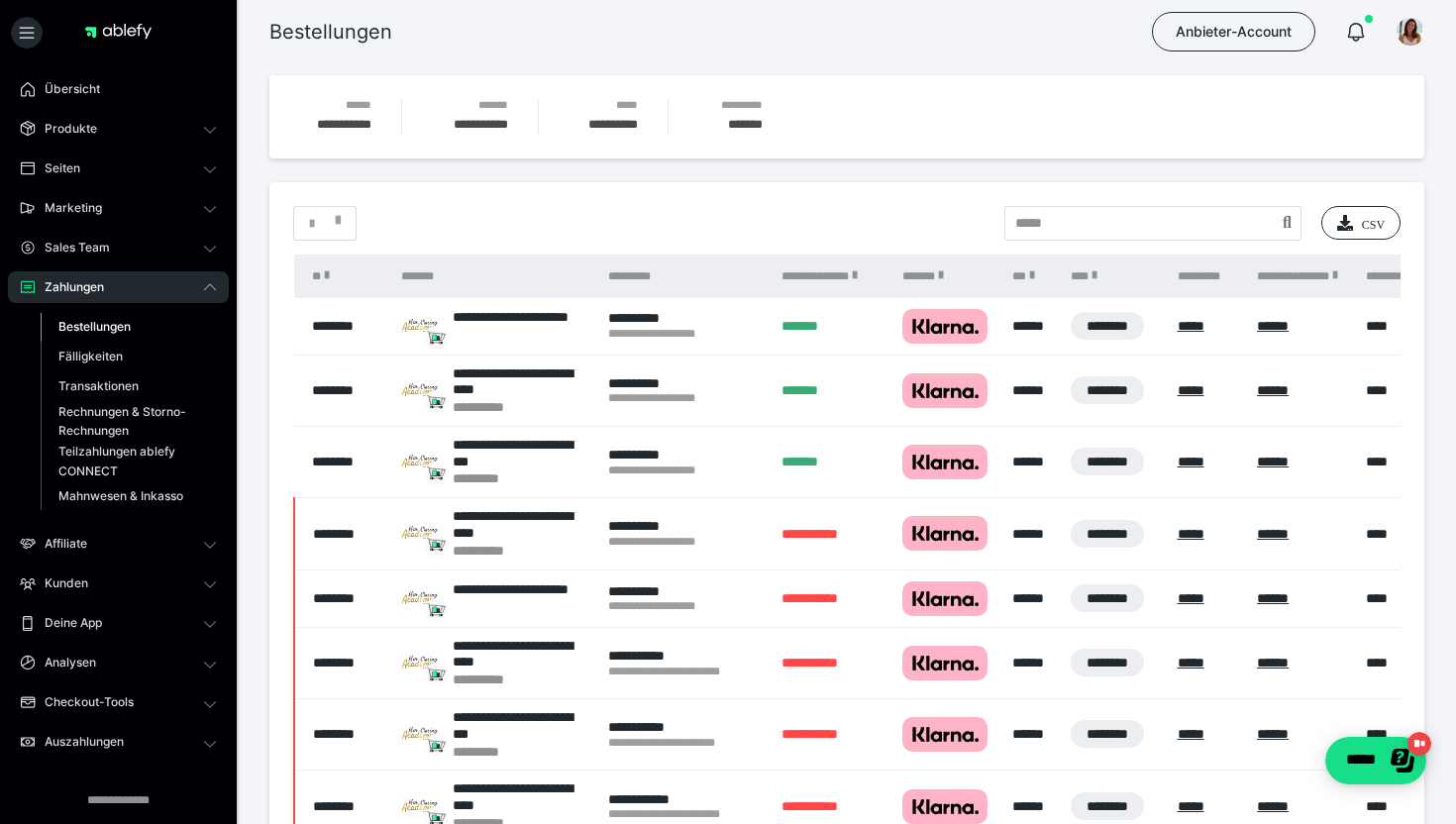 scroll, scrollTop: 0, scrollLeft: 0, axis: both 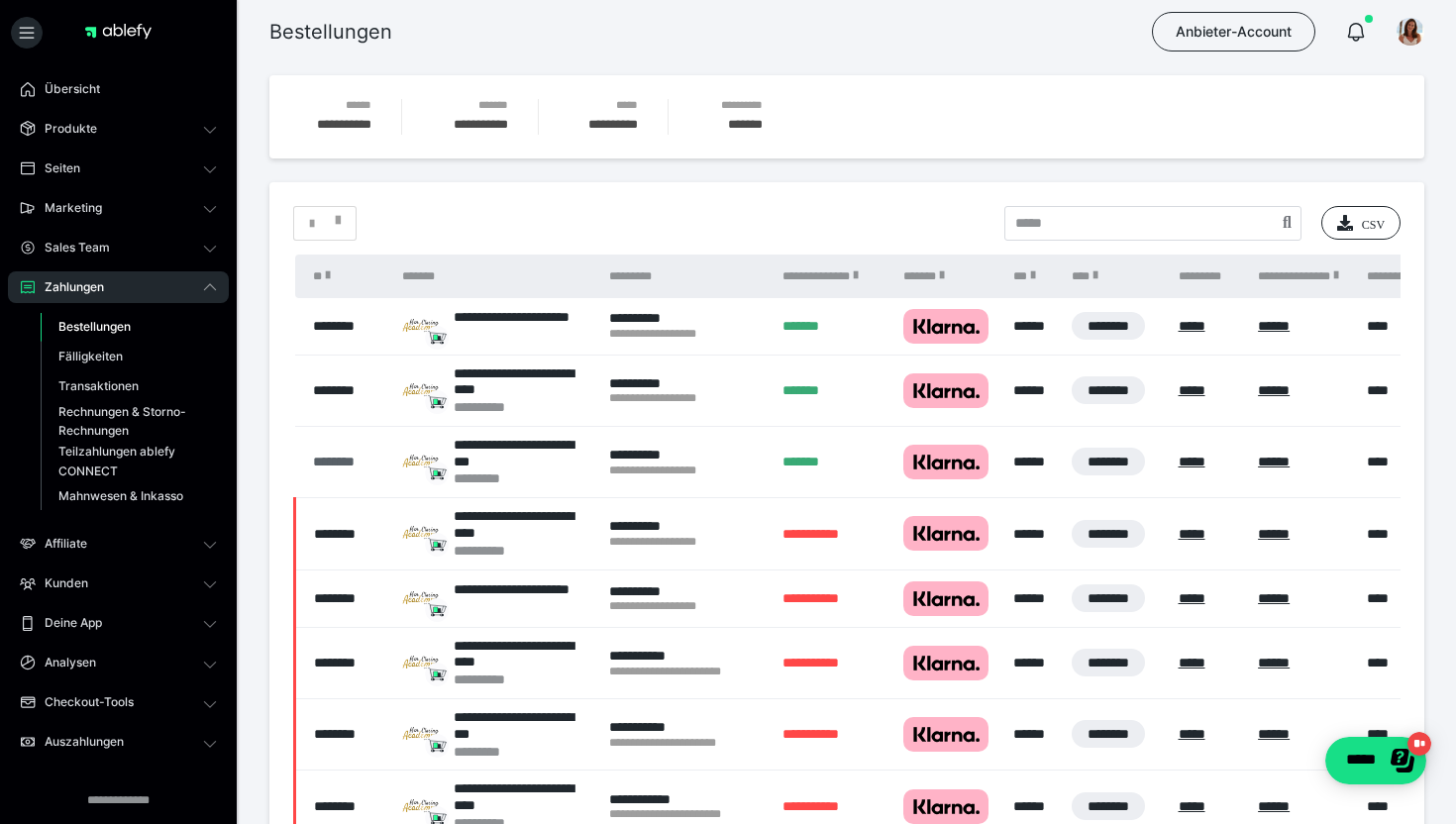 click on "********" at bounding box center (348, 462) 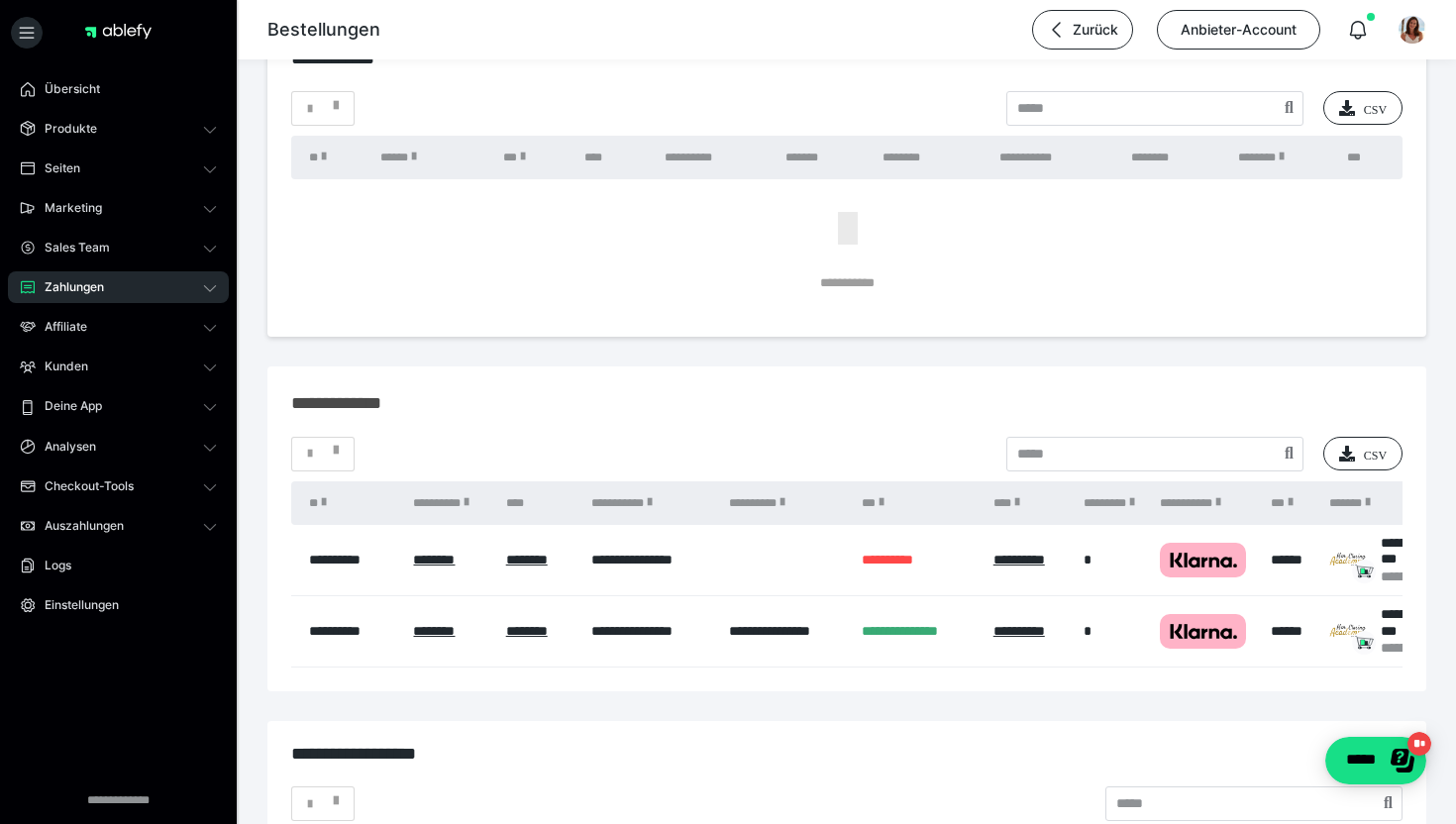 scroll, scrollTop: 2107, scrollLeft: 0, axis: vertical 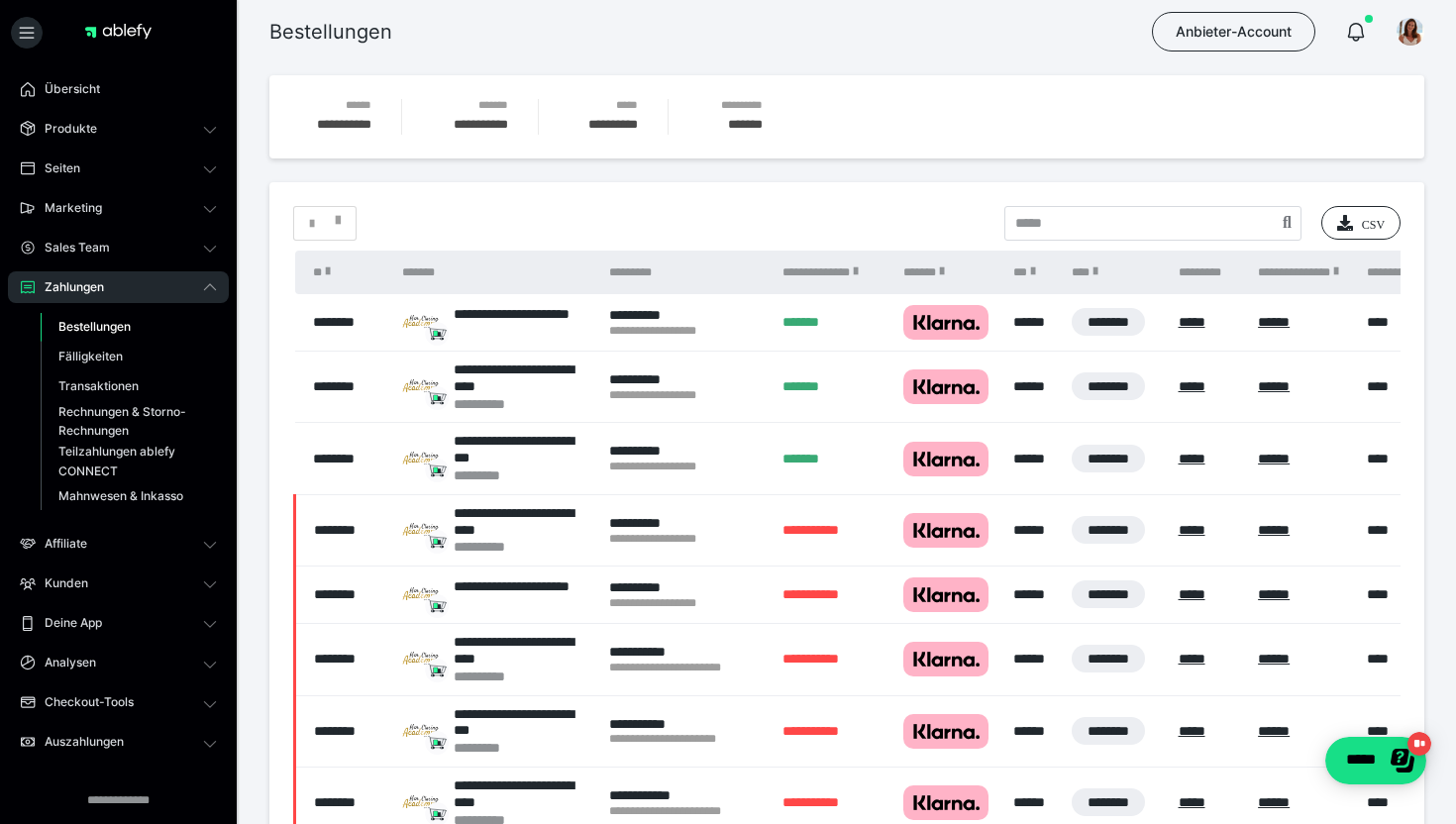 click on "********" at bounding box center [344, 387] 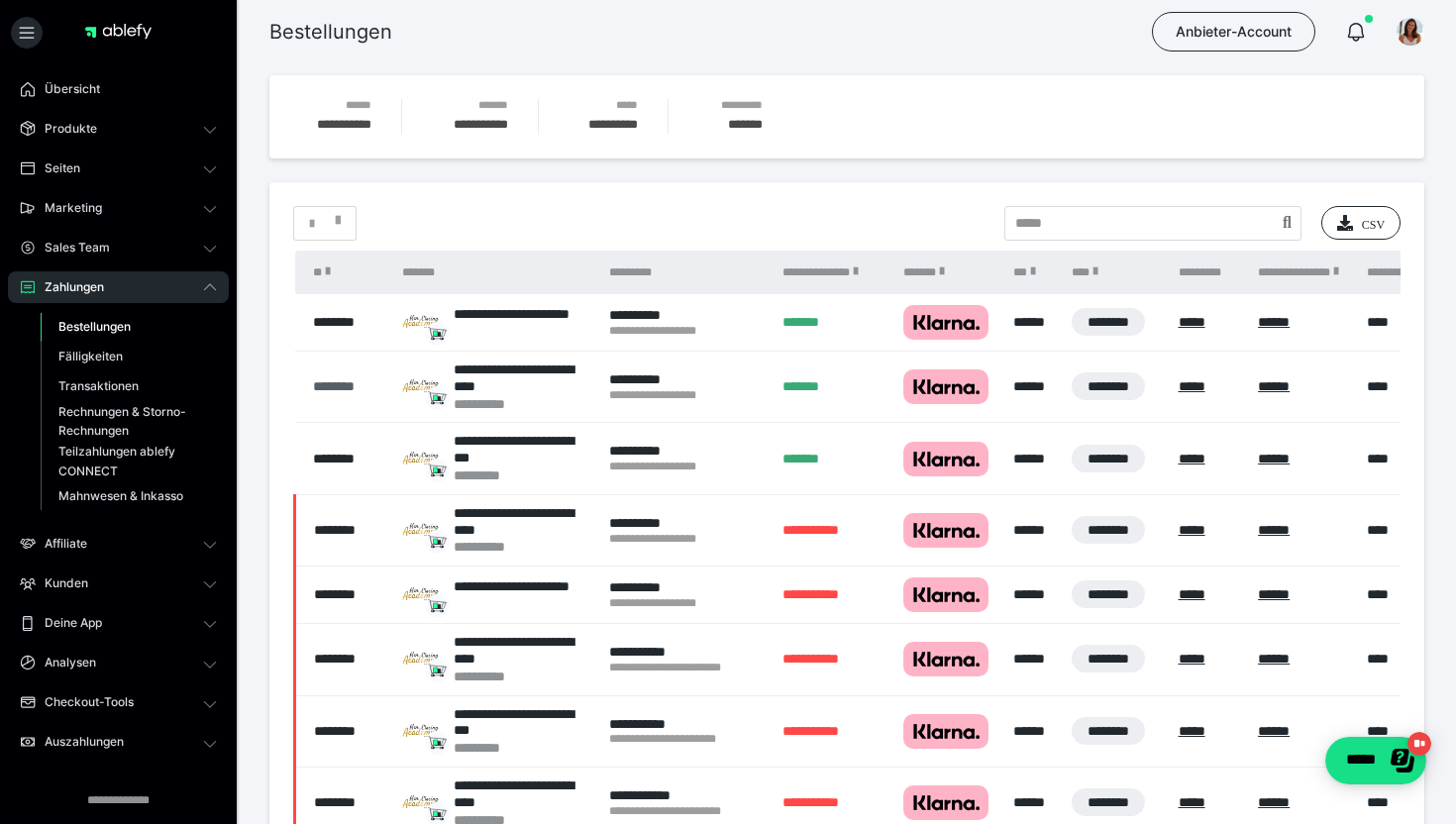 click on "********" at bounding box center [348, 386] 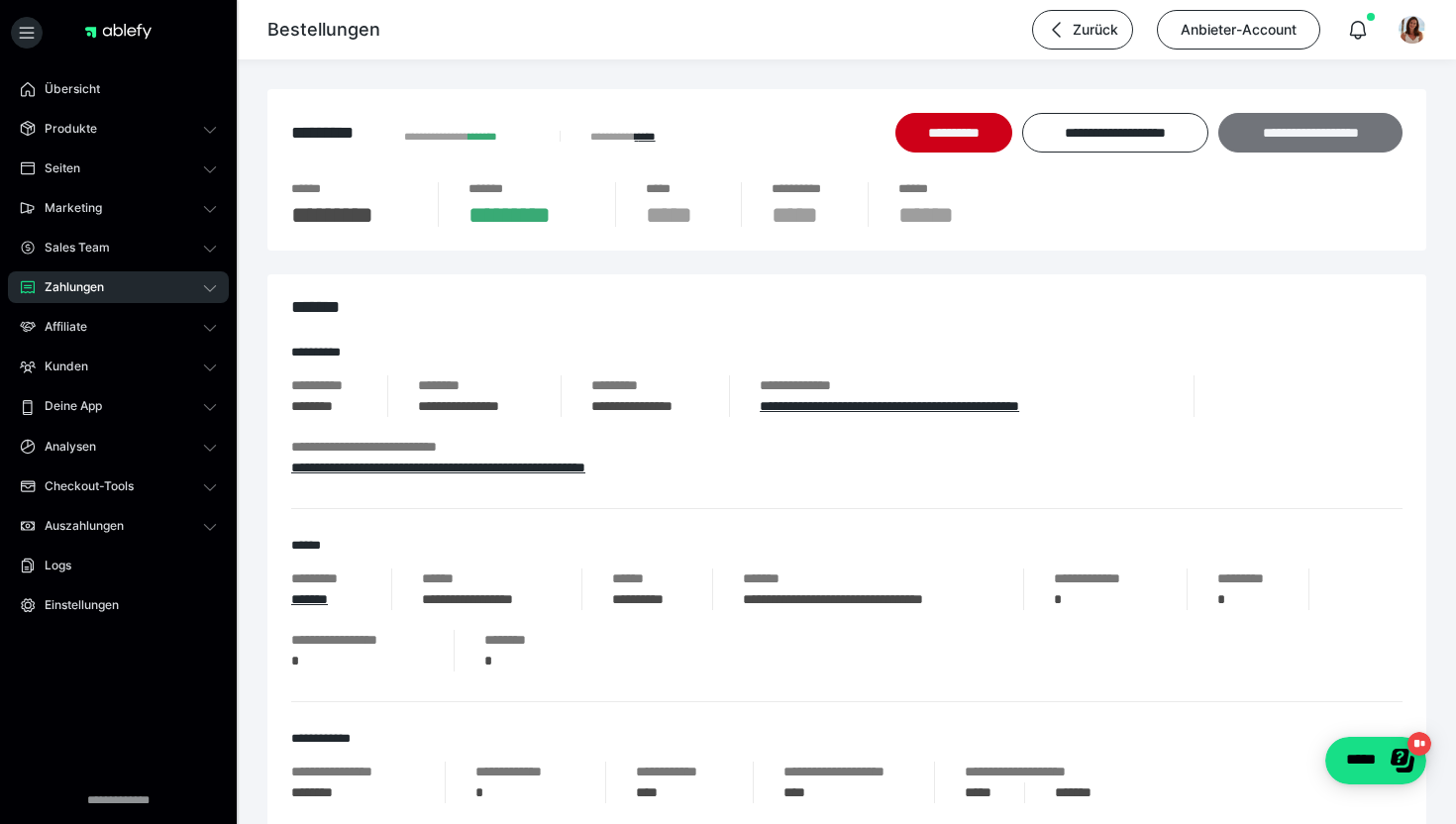 click on "**********" at bounding box center (1310, 133) 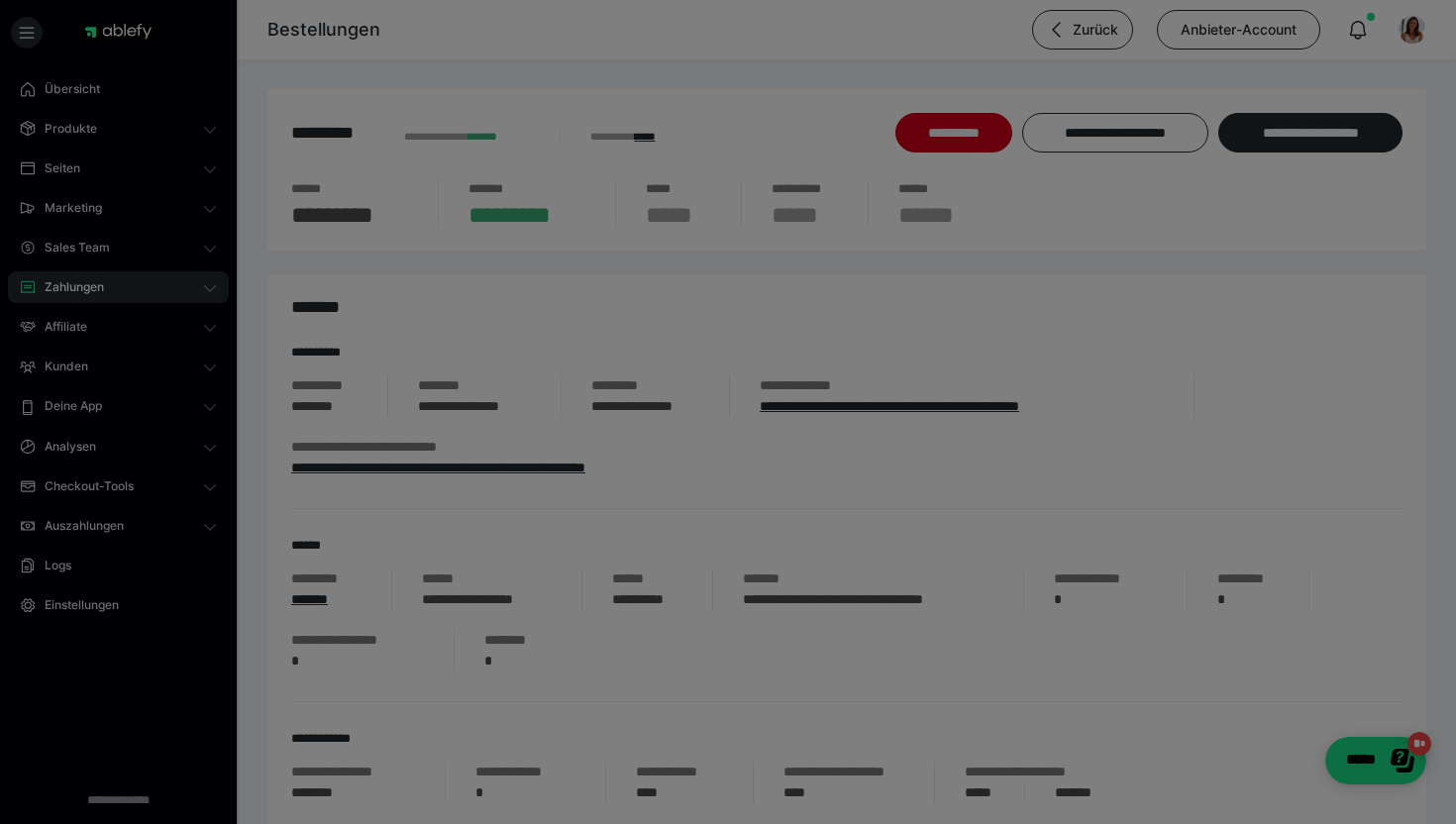 click on "**********" at bounding box center [728, 412] 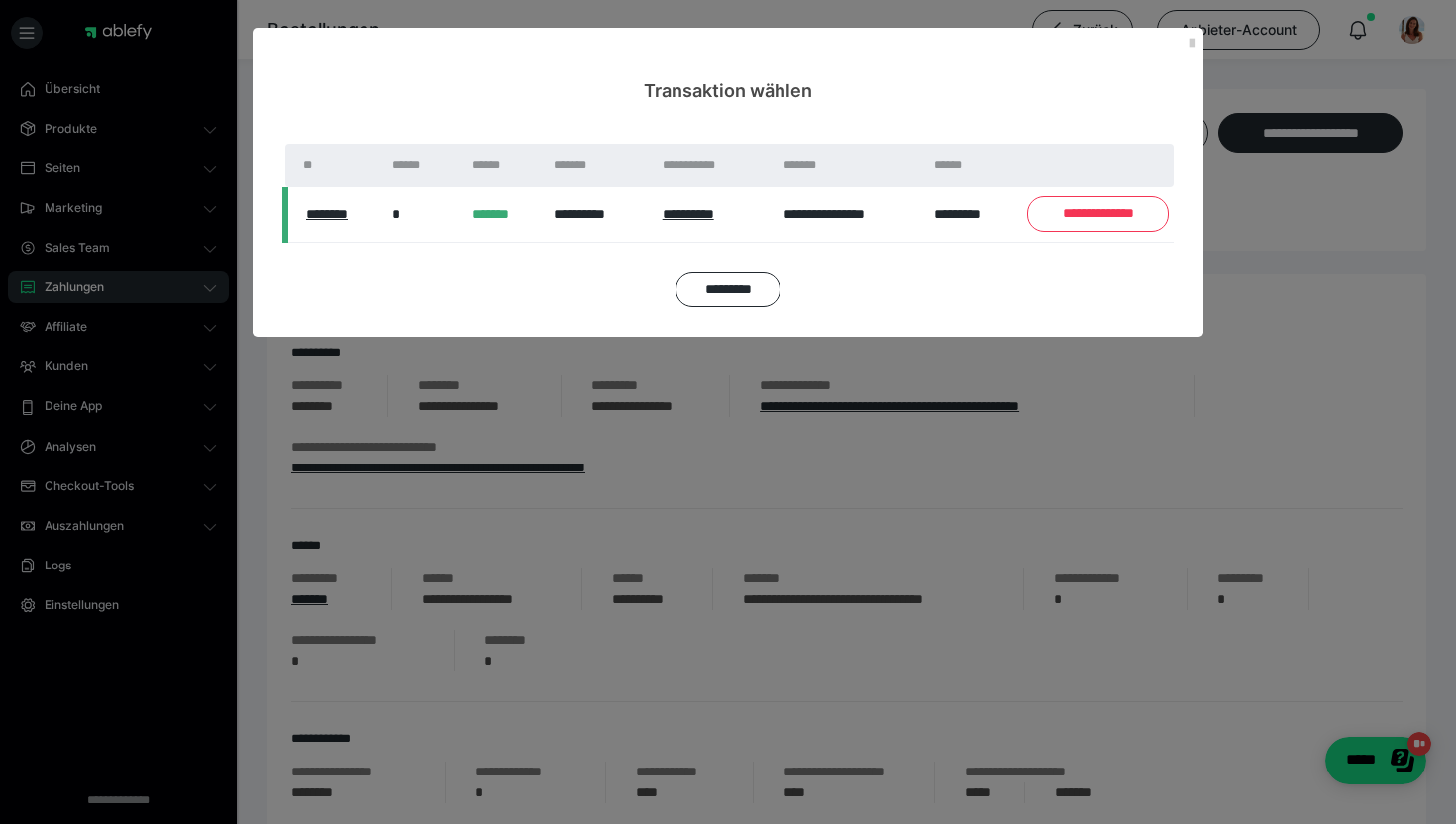 click on "**********" at bounding box center (1097, 214) 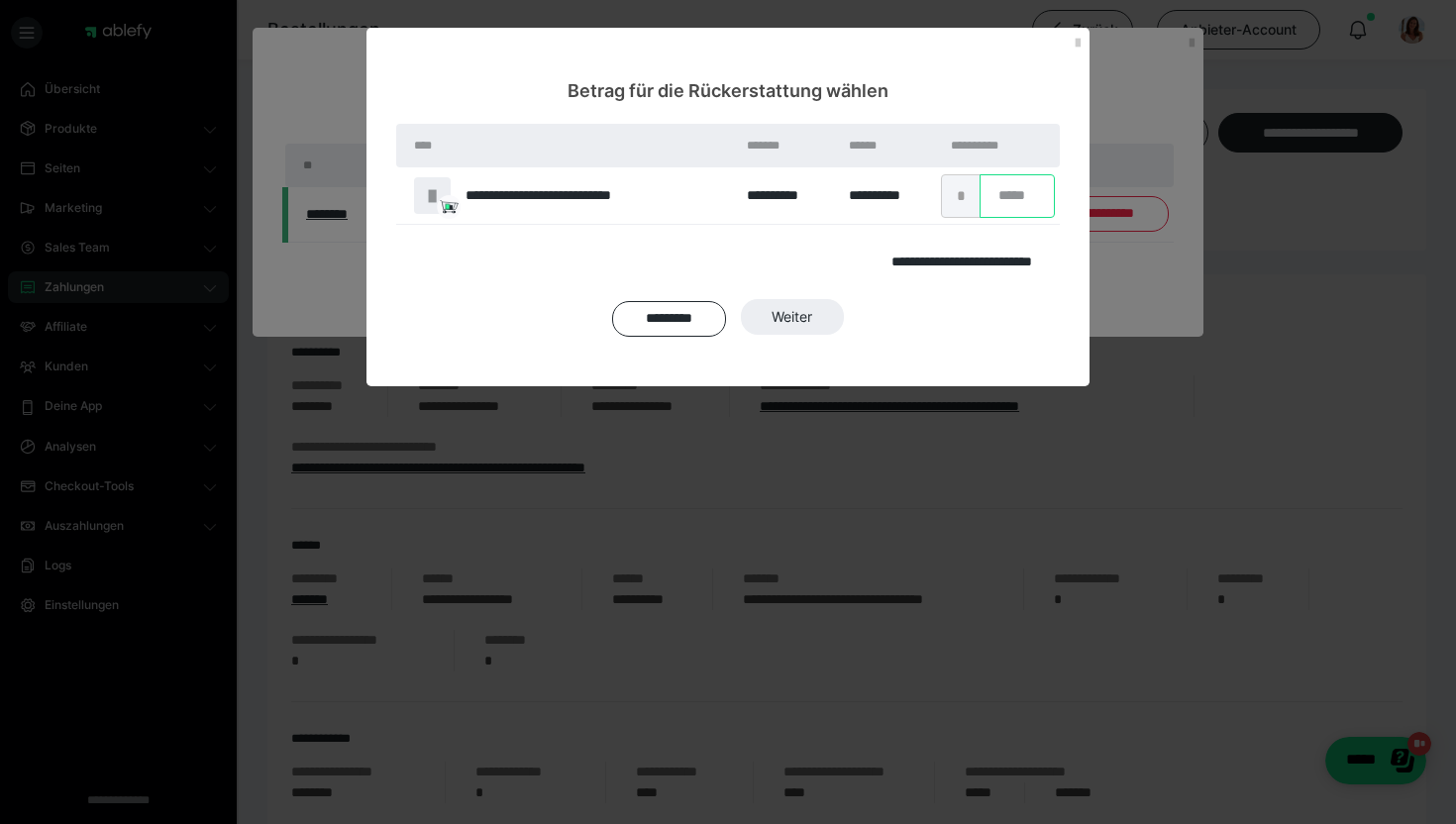 click on "*" at bounding box center (1017, 196) 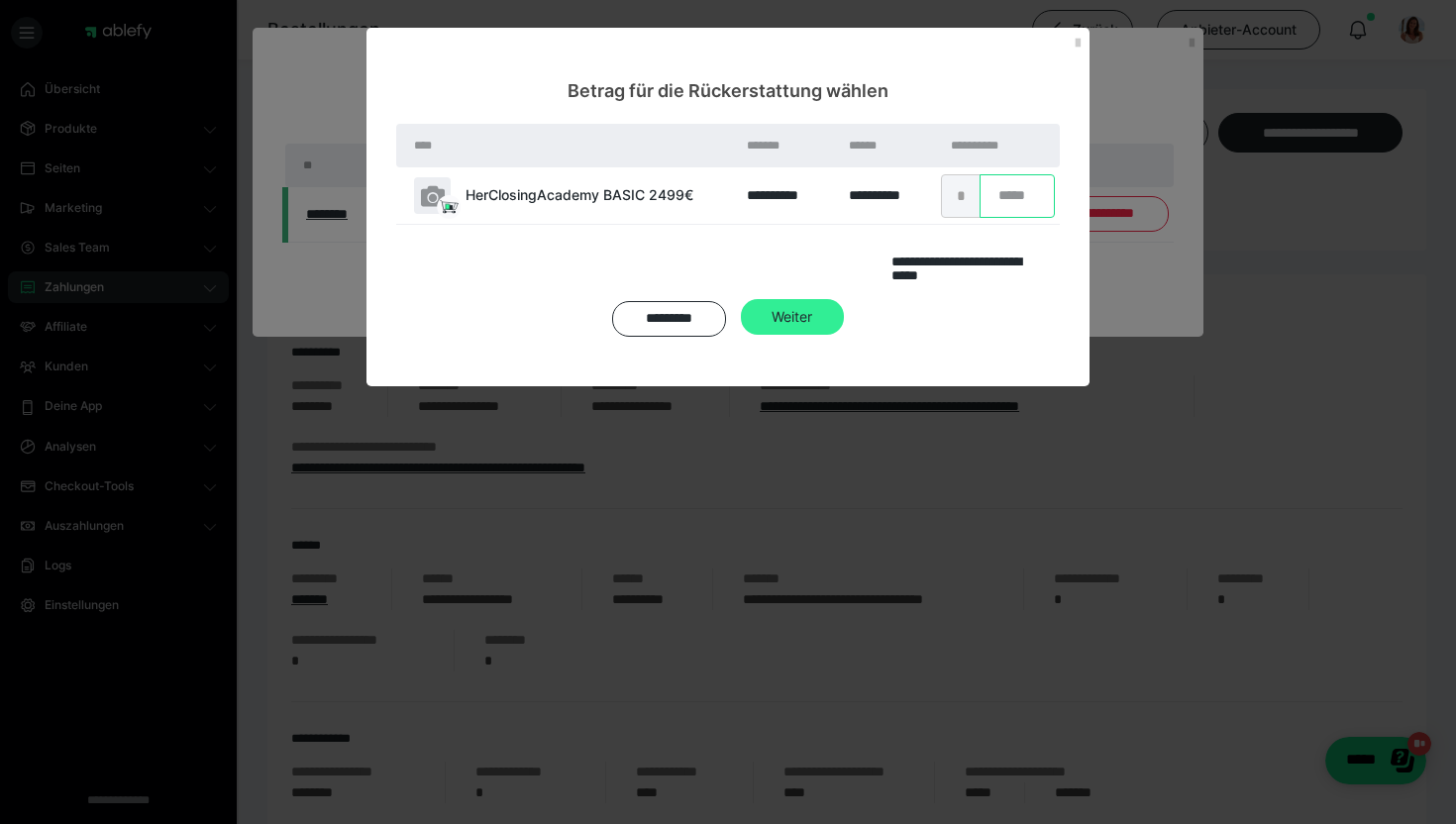 type on "****" 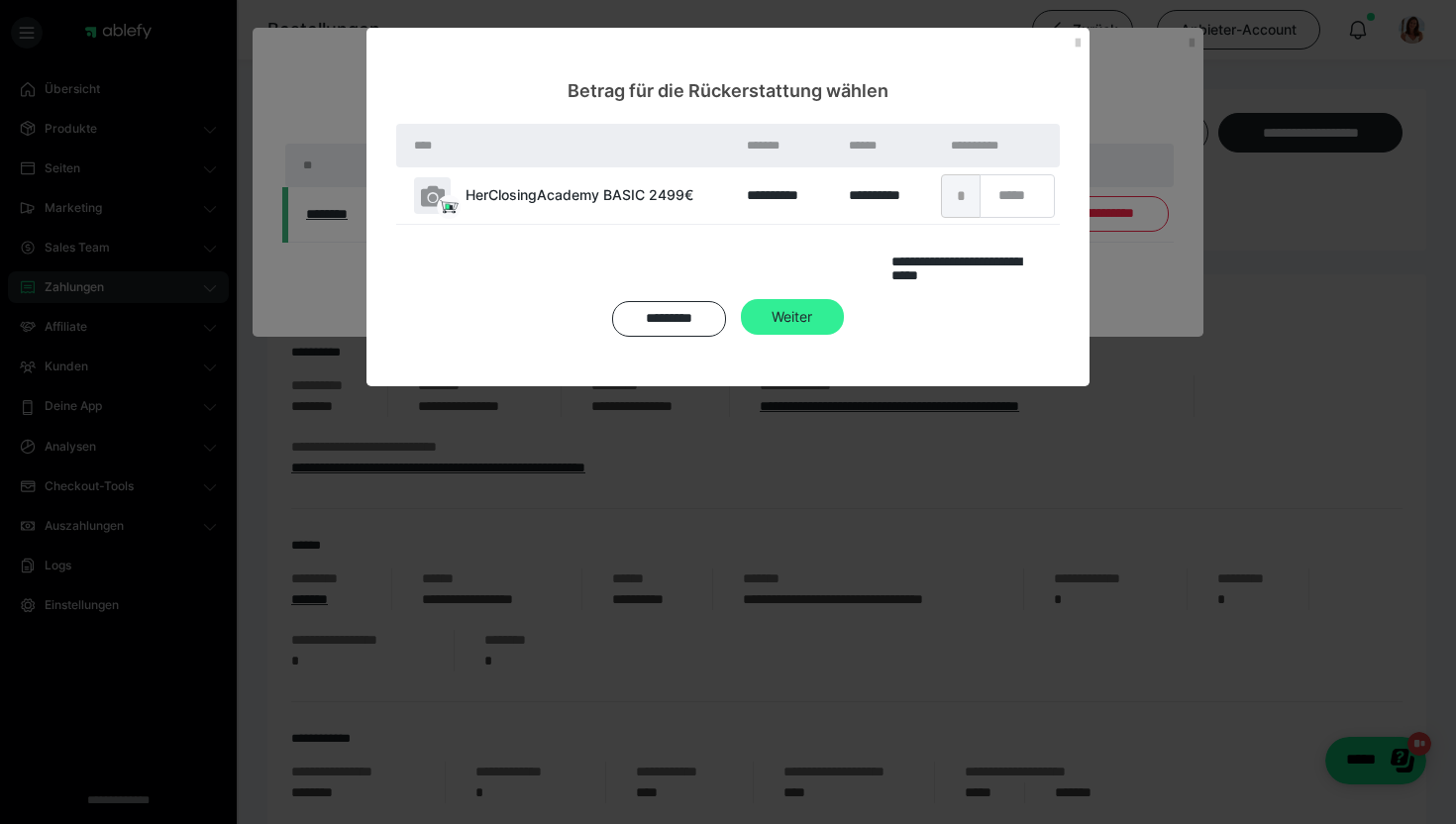 click on "Weiter" at bounding box center [792, 317] 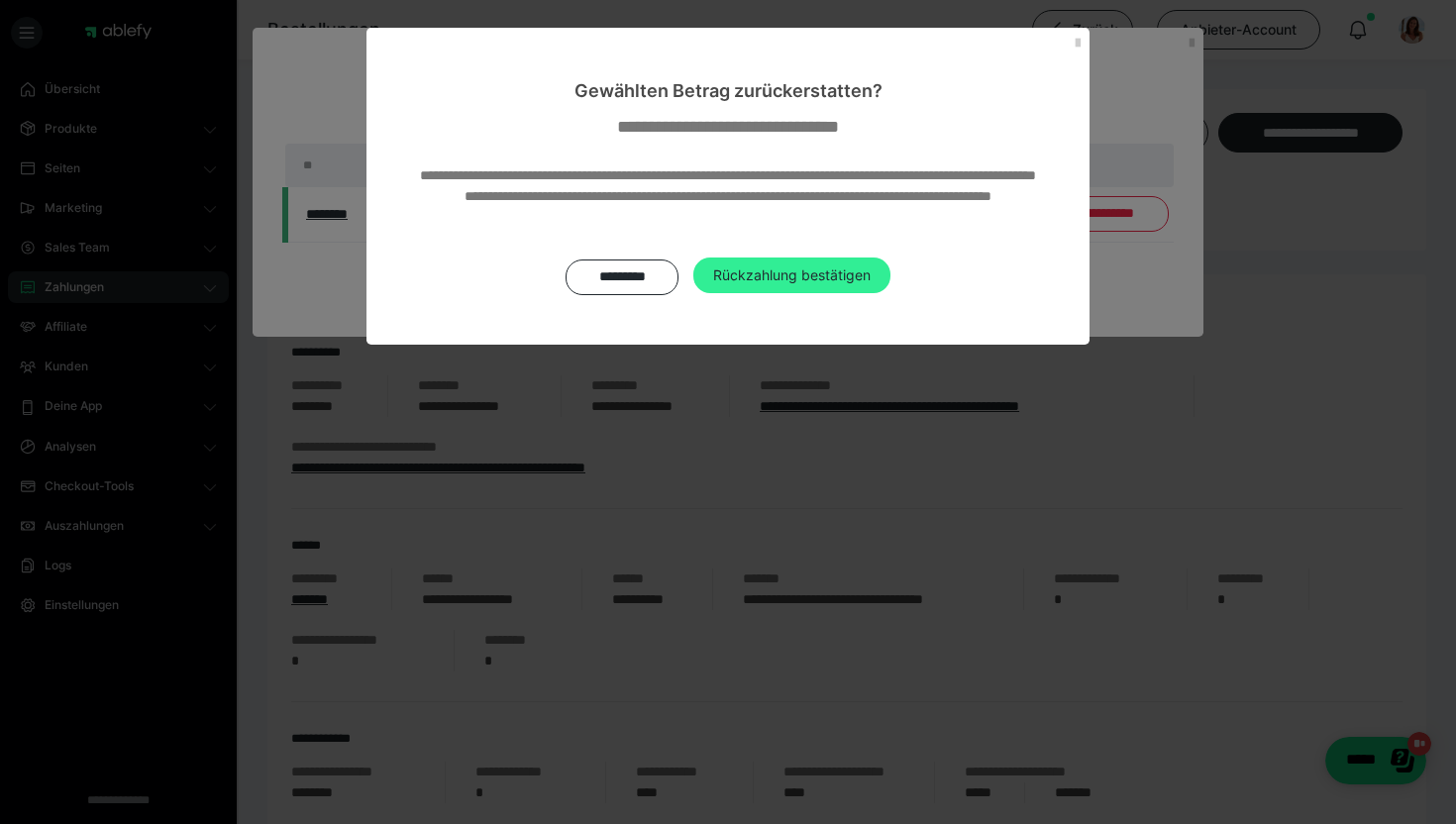 click on "Rückzahlung bestätigen" at bounding box center [791, 275] 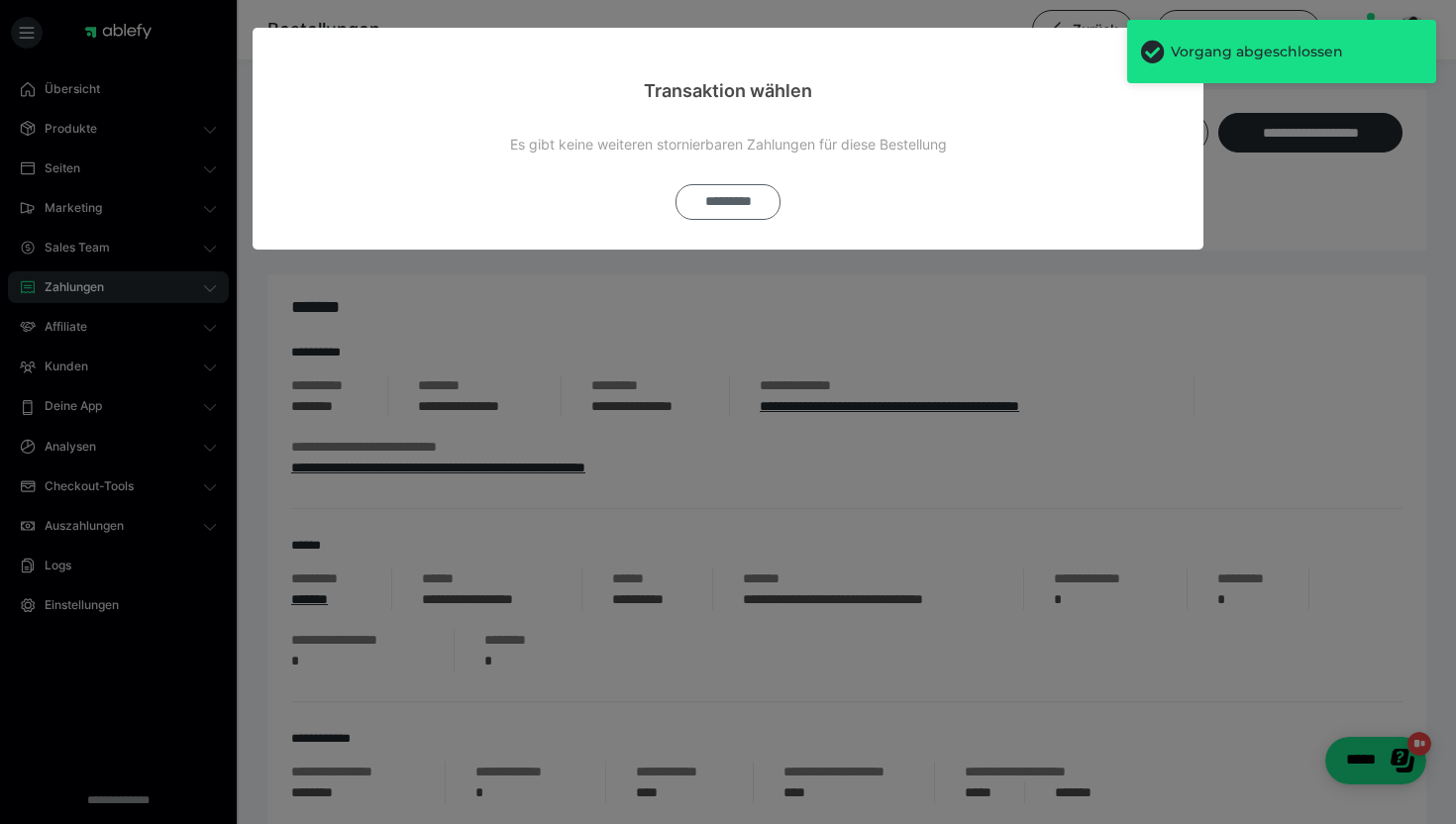 click on "*********" at bounding box center [728, 202] 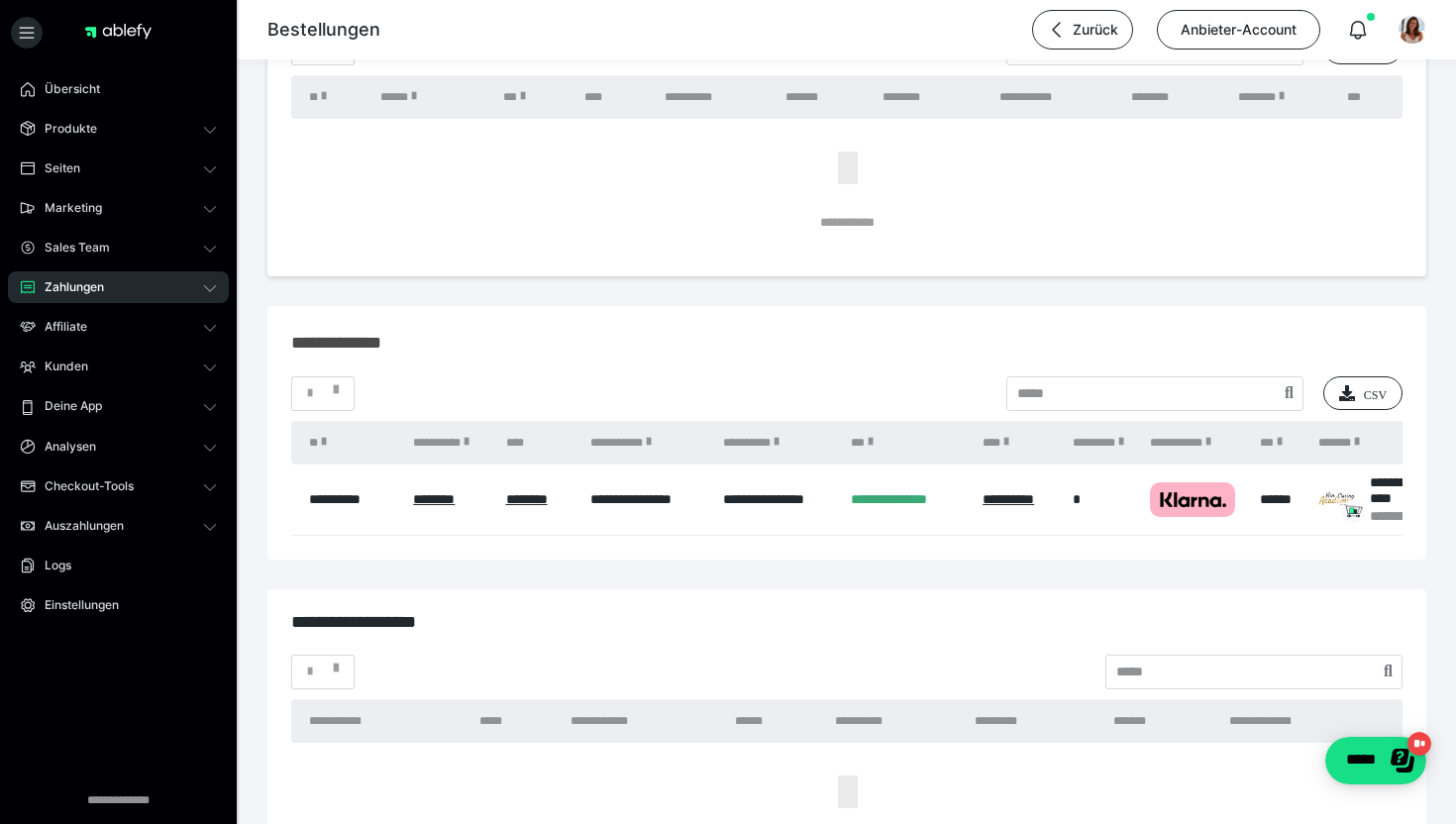 scroll, scrollTop: 2348, scrollLeft: 0, axis: vertical 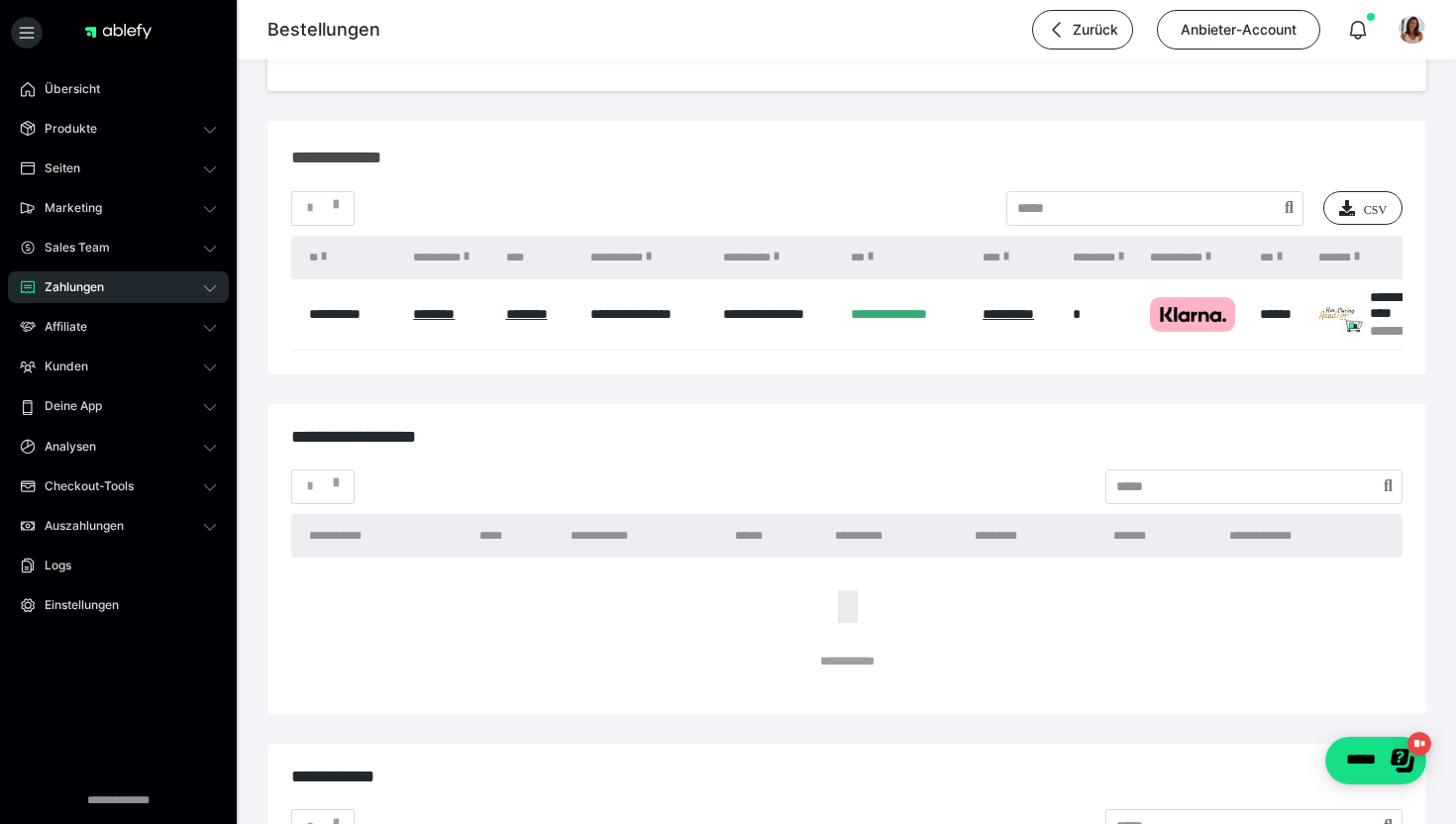 type 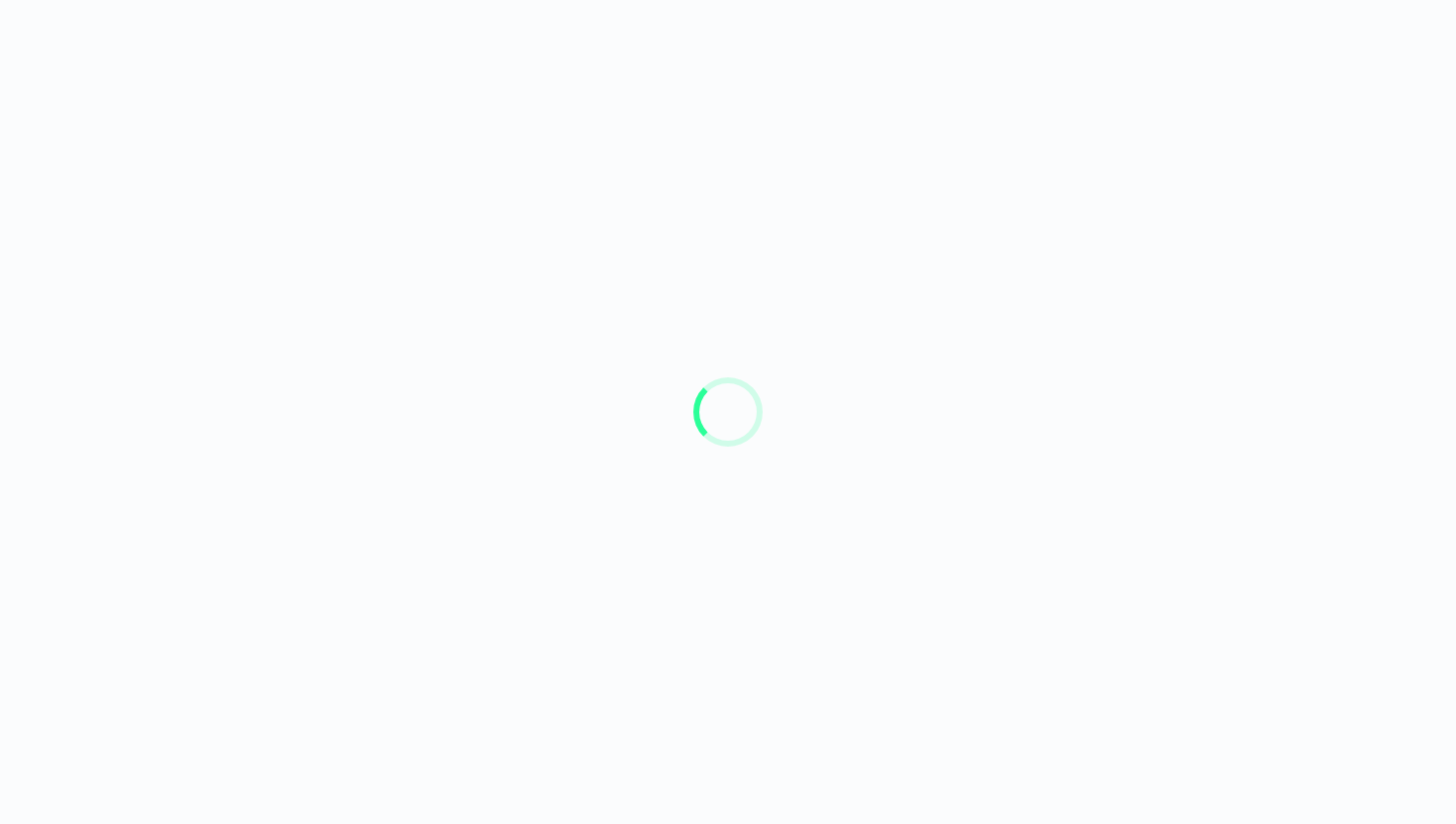 scroll, scrollTop: 0, scrollLeft: 0, axis: both 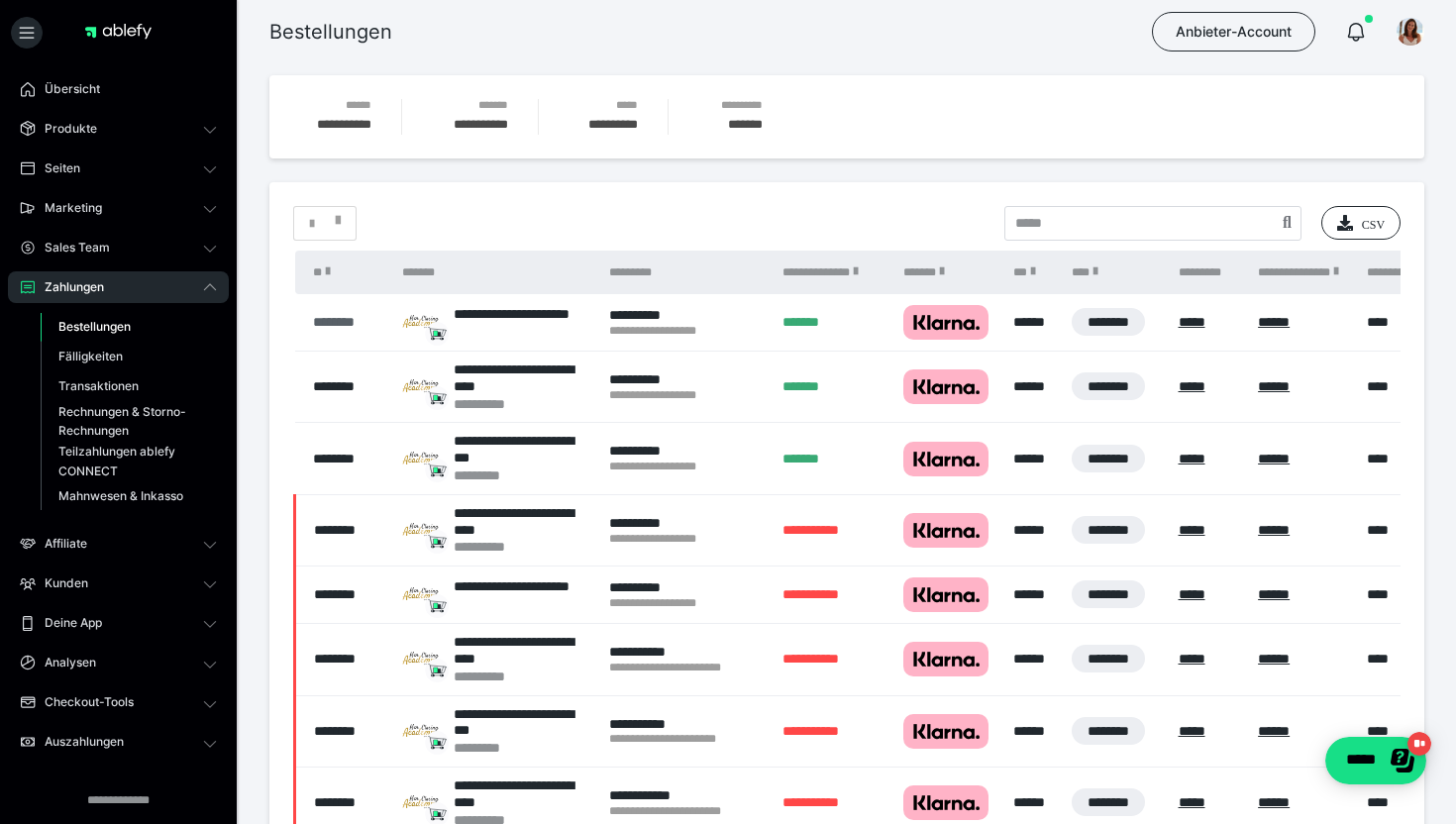click on "********" at bounding box center (348, 322) 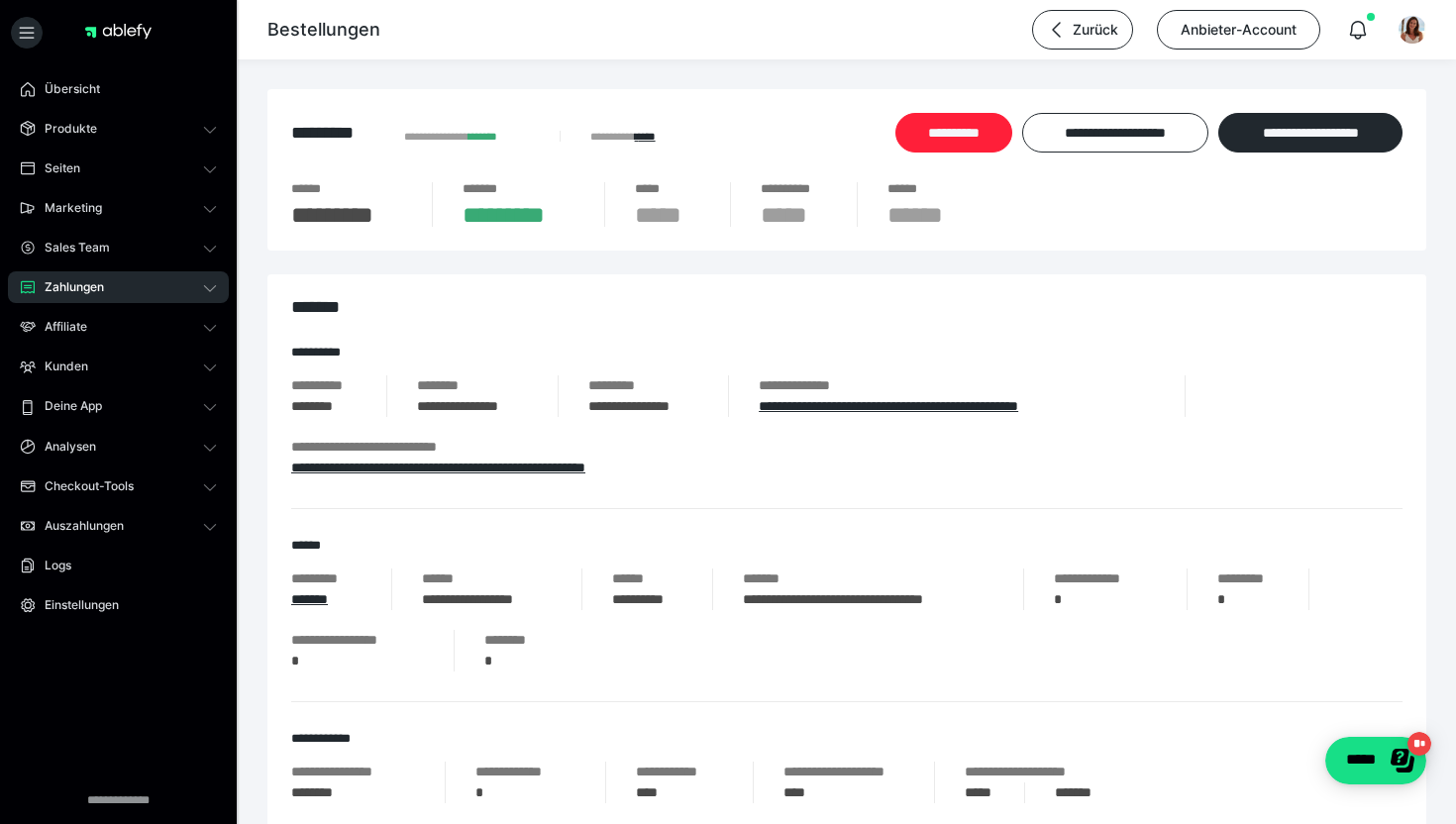 click on "**********" at bounding box center (954, 133) 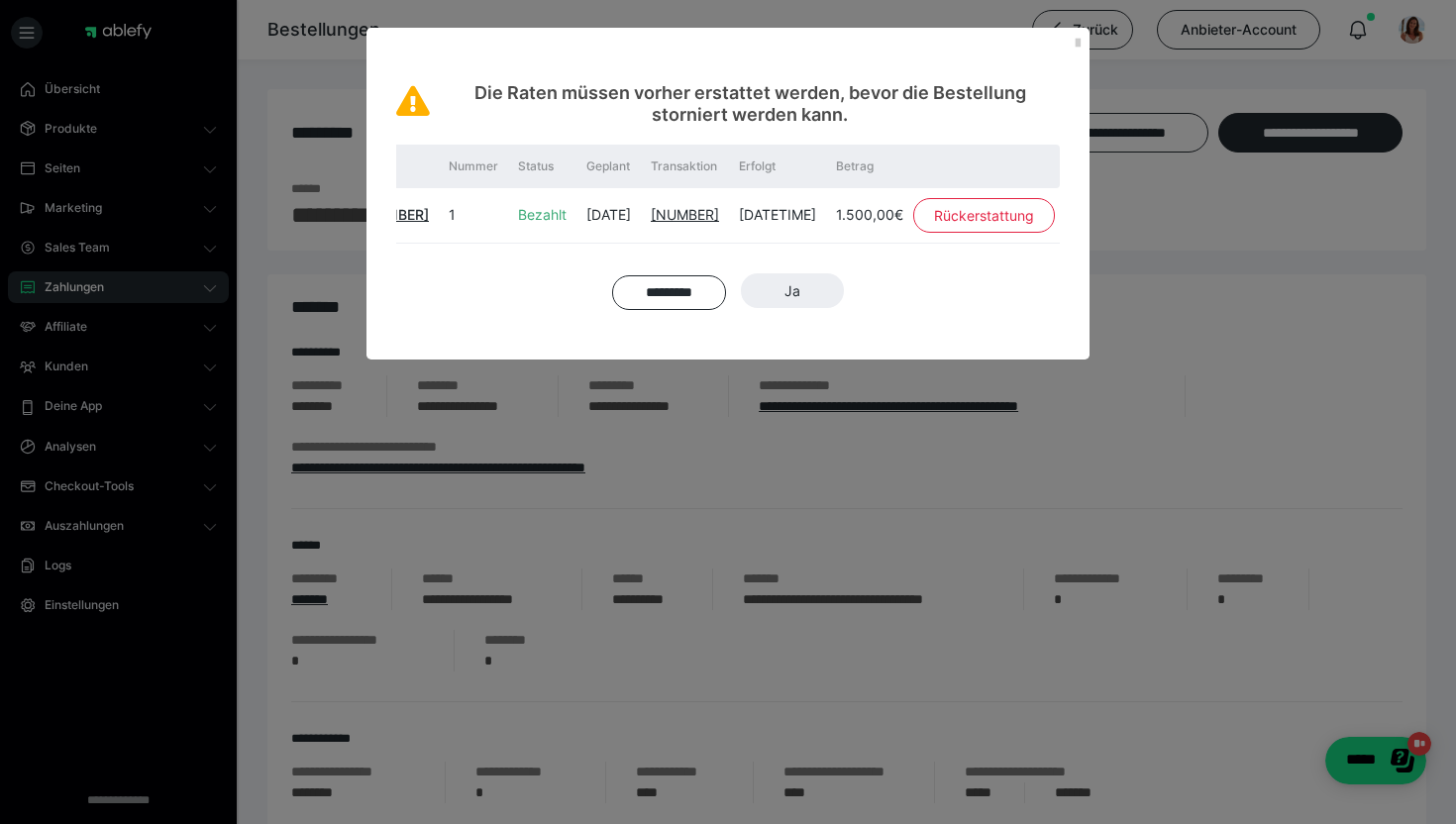 scroll, scrollTop: 0, scrollLeft: 133, axis: horizontal 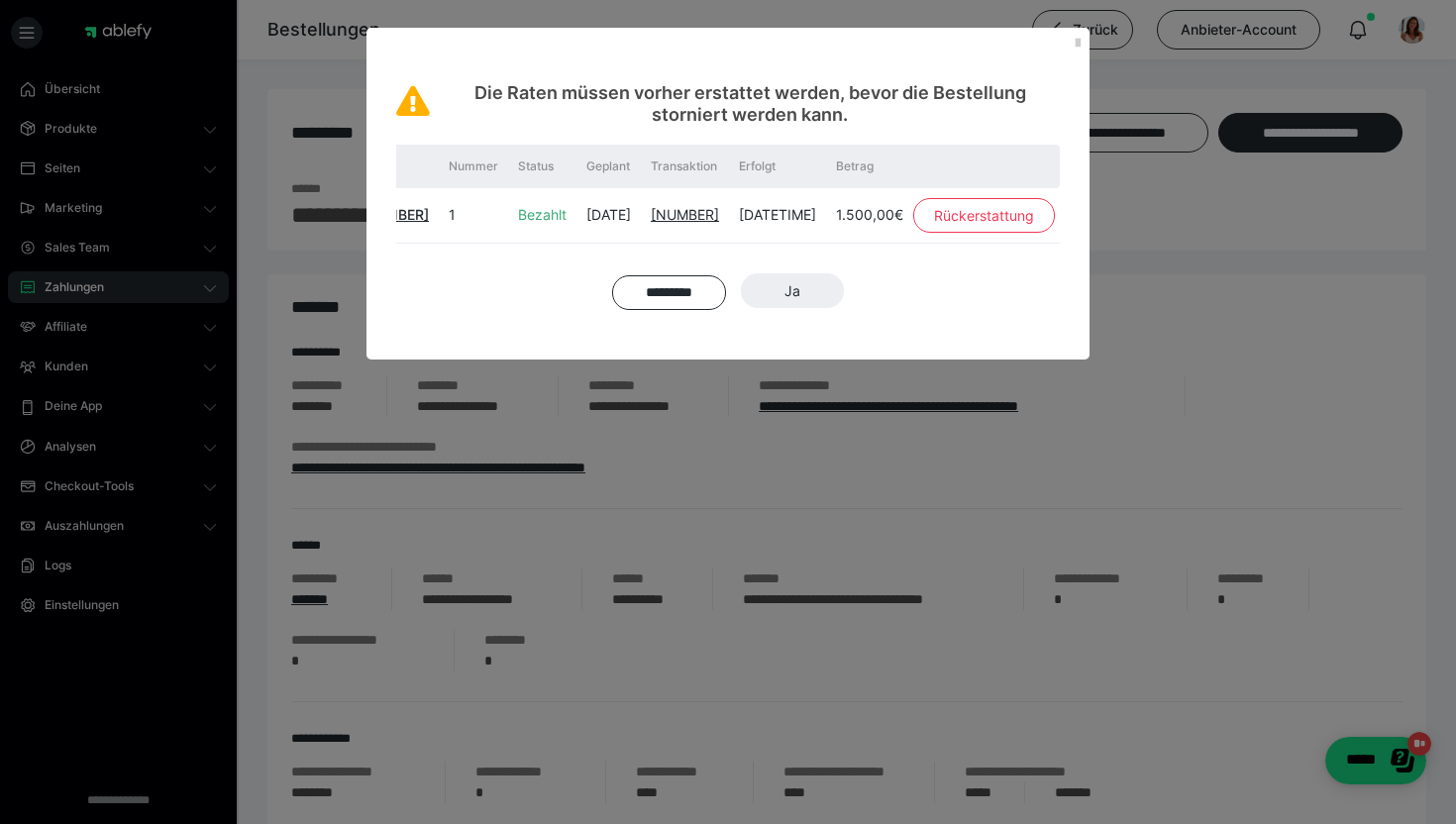 click on "Rückerstattung" at bounding box center (984, 216) 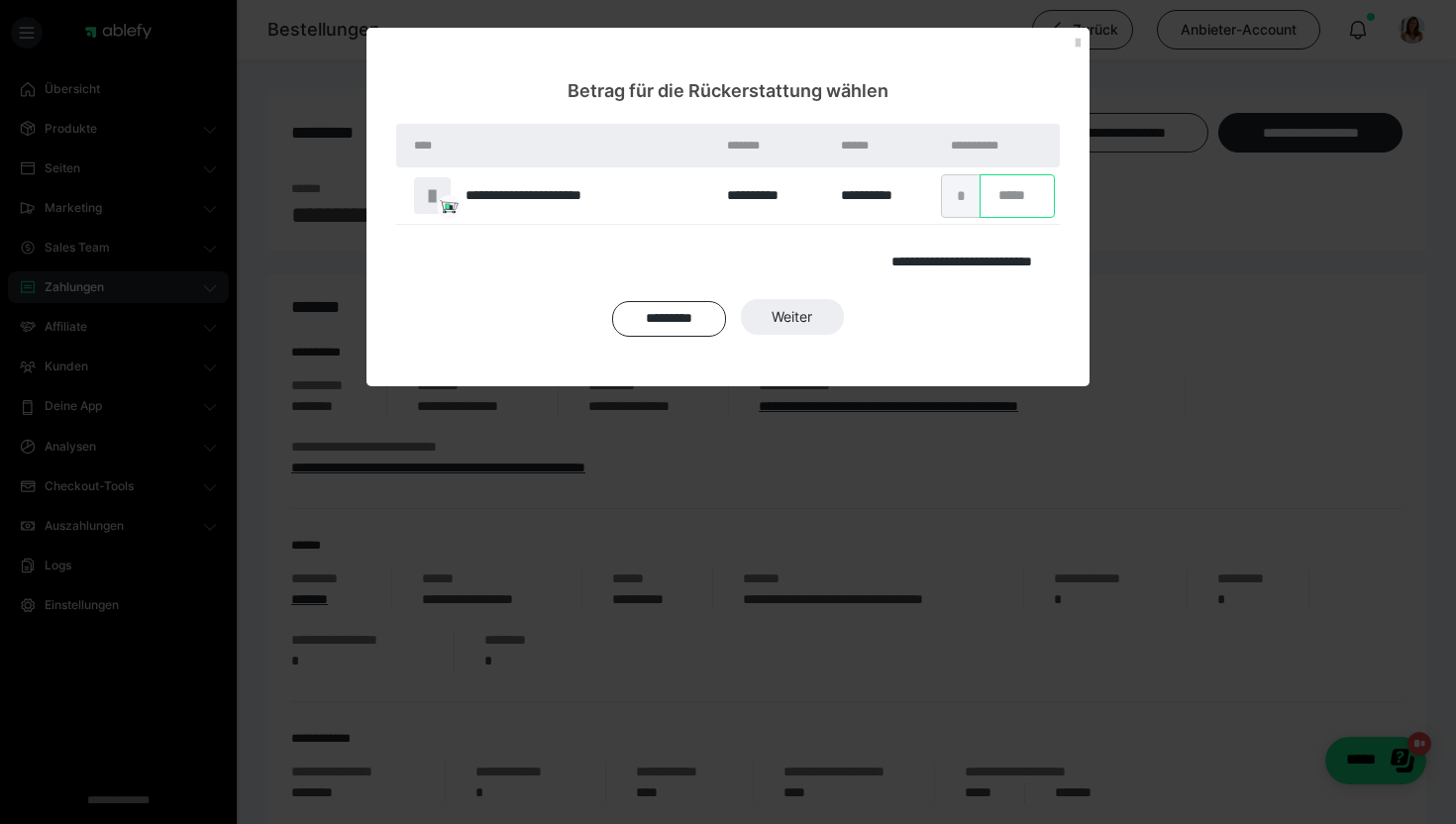 drag, startPoint x: 1024, startPoint y: 184, endPoint x: 743, endPoint y: 184, distance: 281 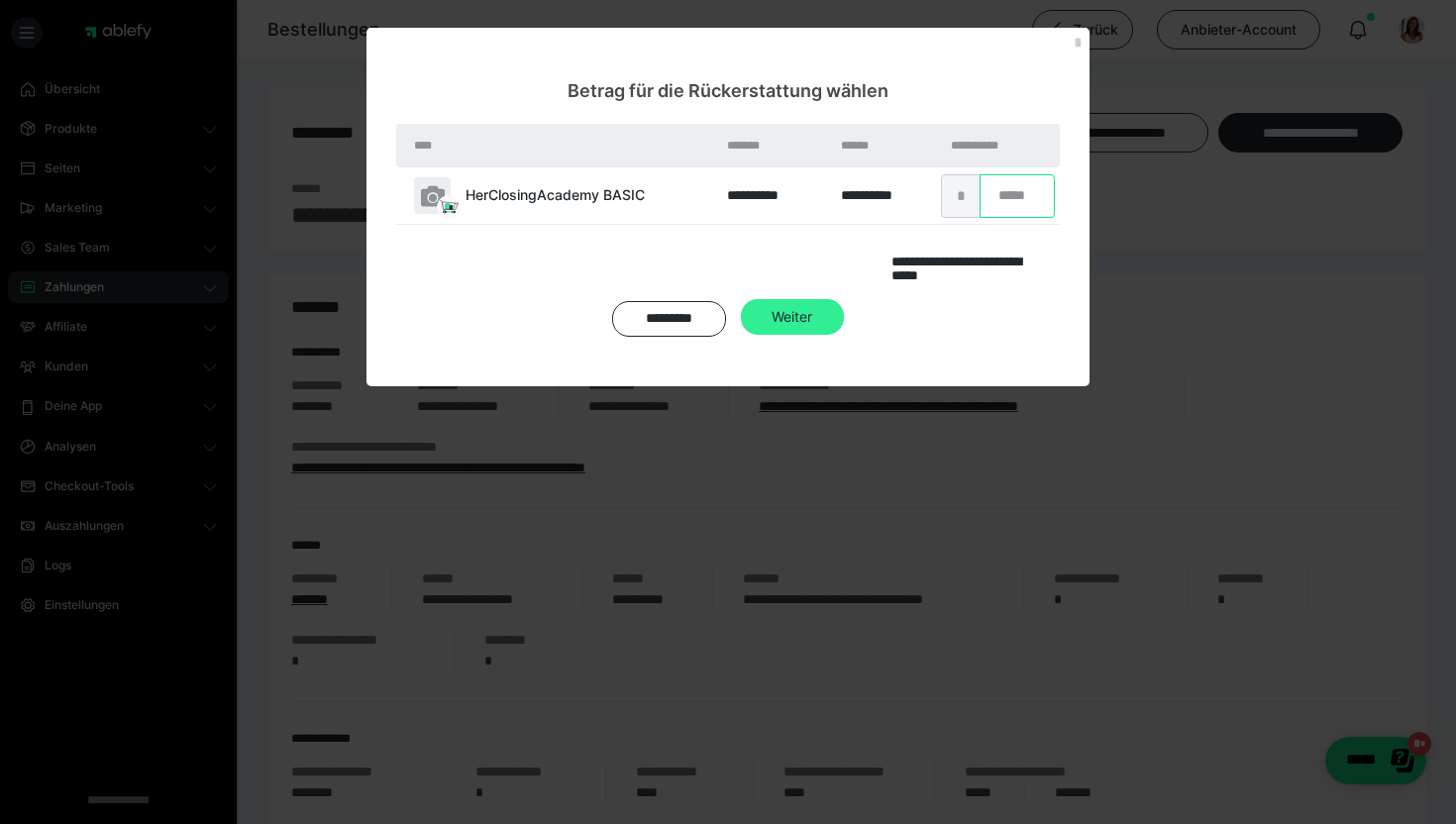 type on "****" 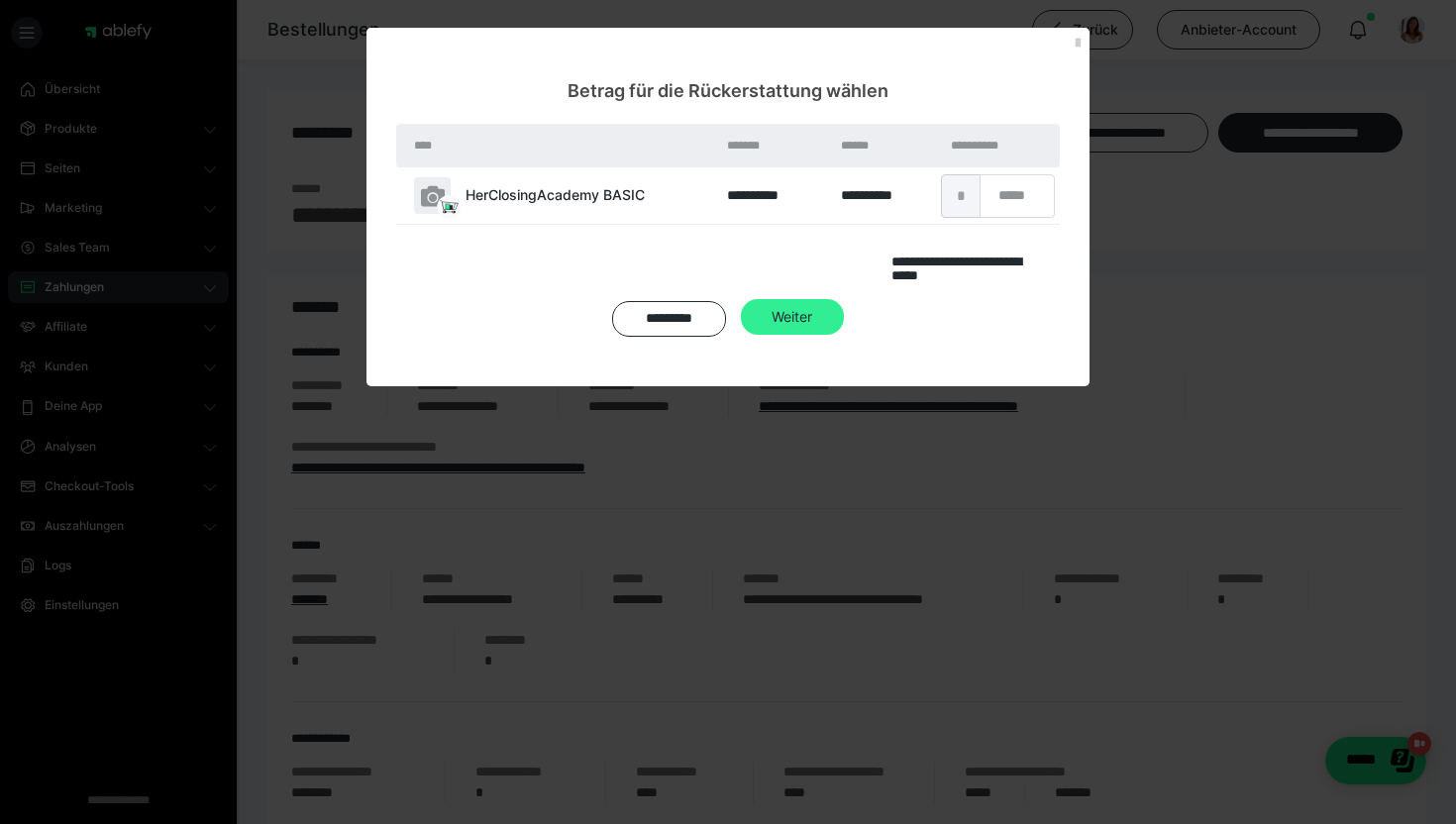 click on "Weiter" at bounding box center [792, 291] 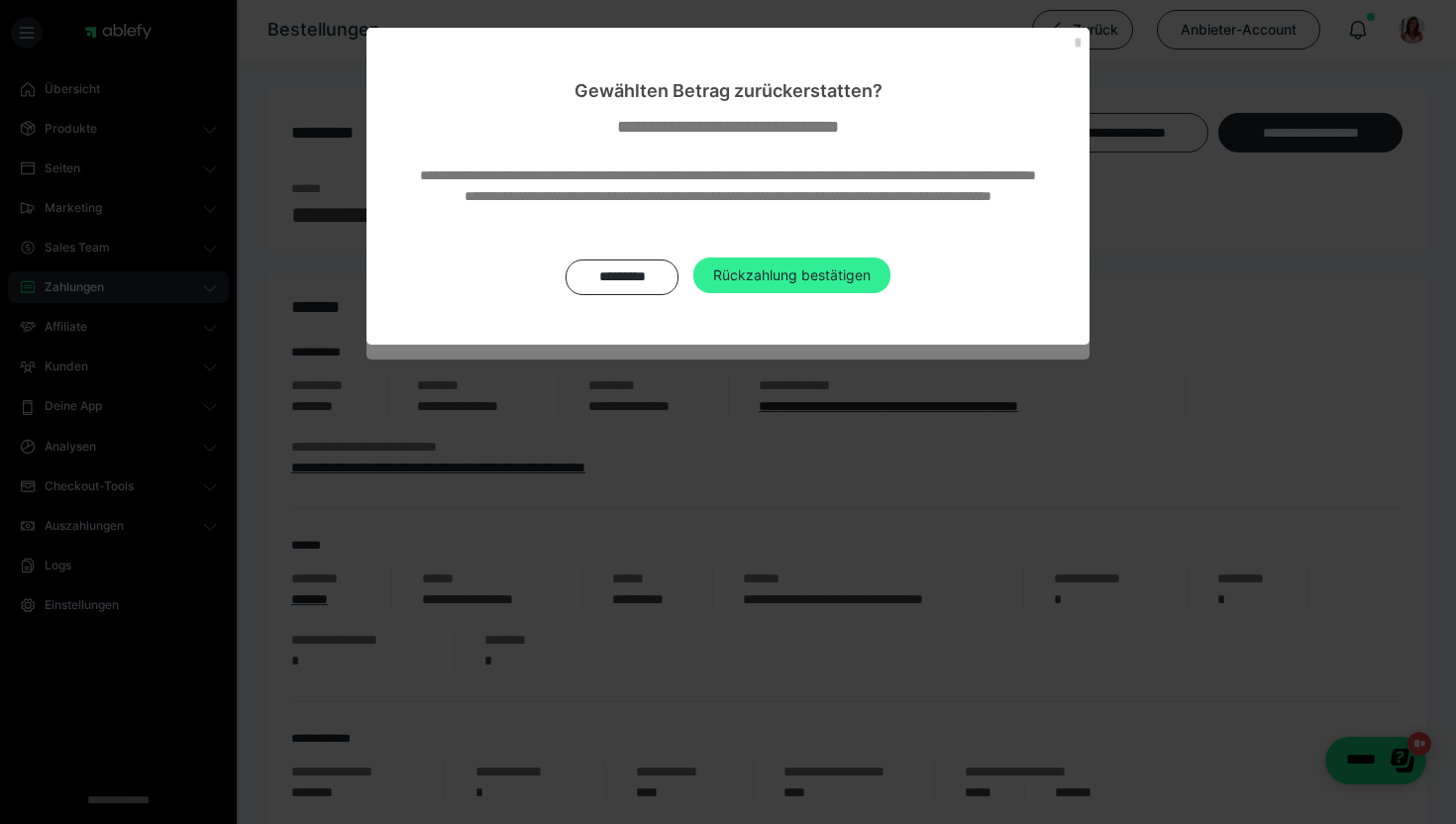 click on "Rückzahlung bestätigen" at bounding box center [791, 275] 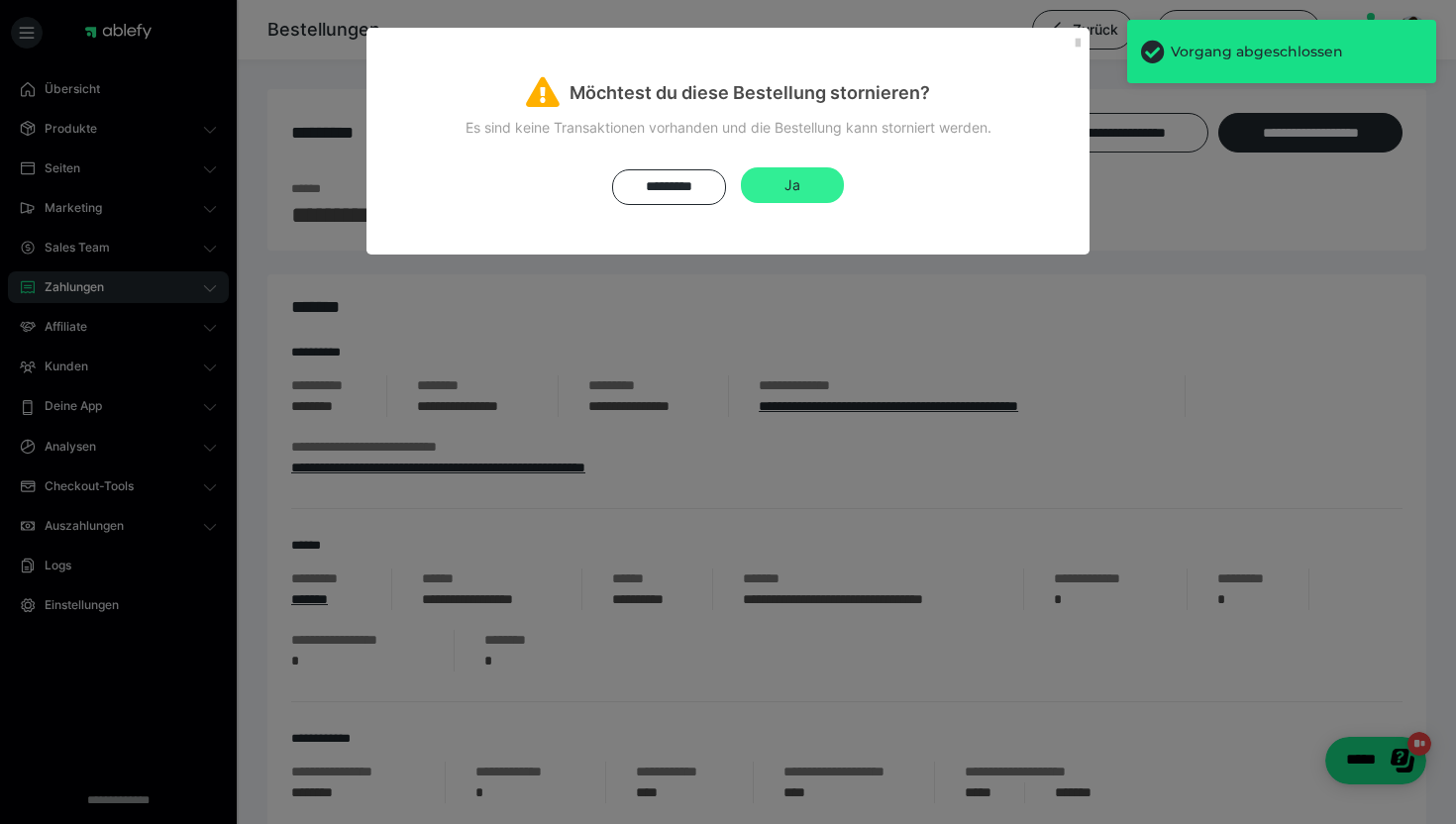 click on "Ja" at bounding box center [792, 184] 